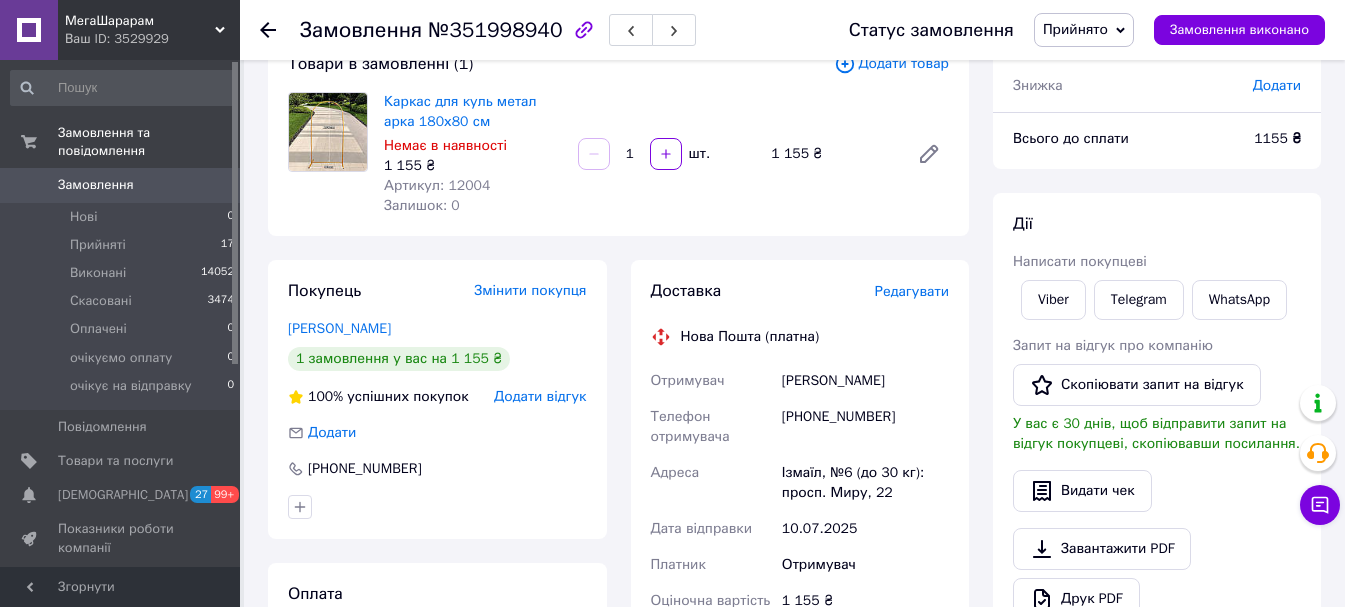 scroll, scrollTop: 0, scrollLeft: 0, axis: both 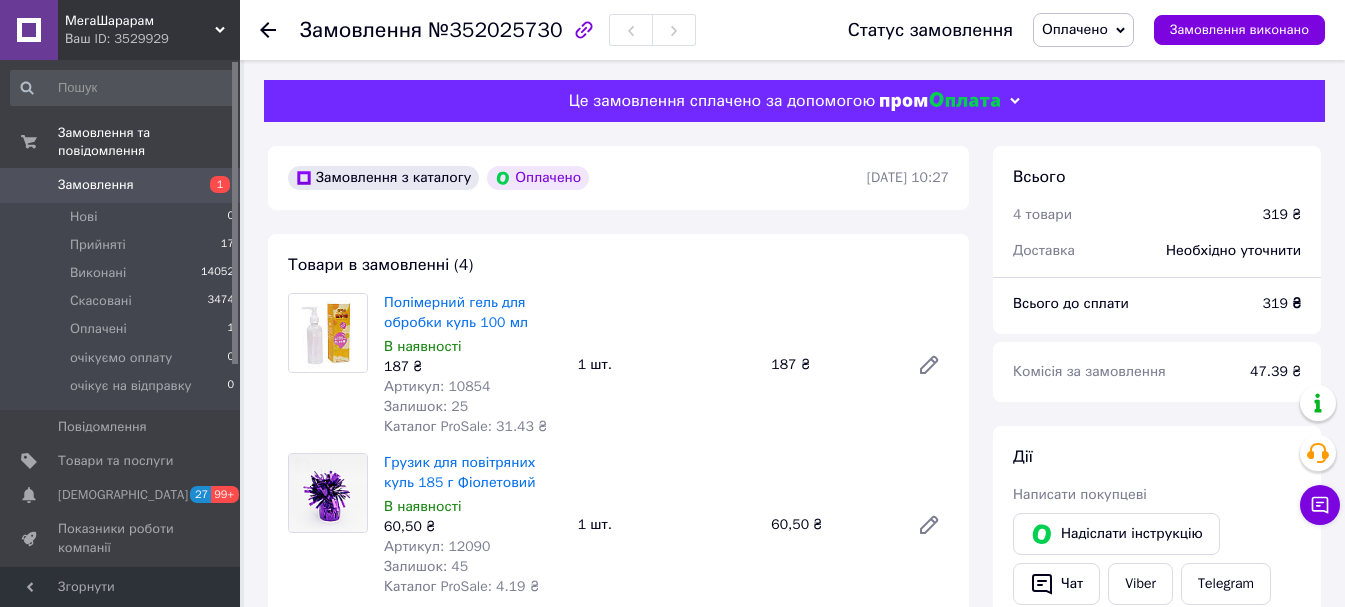 click on "Оплачено" at bounding box center (1083, 30) 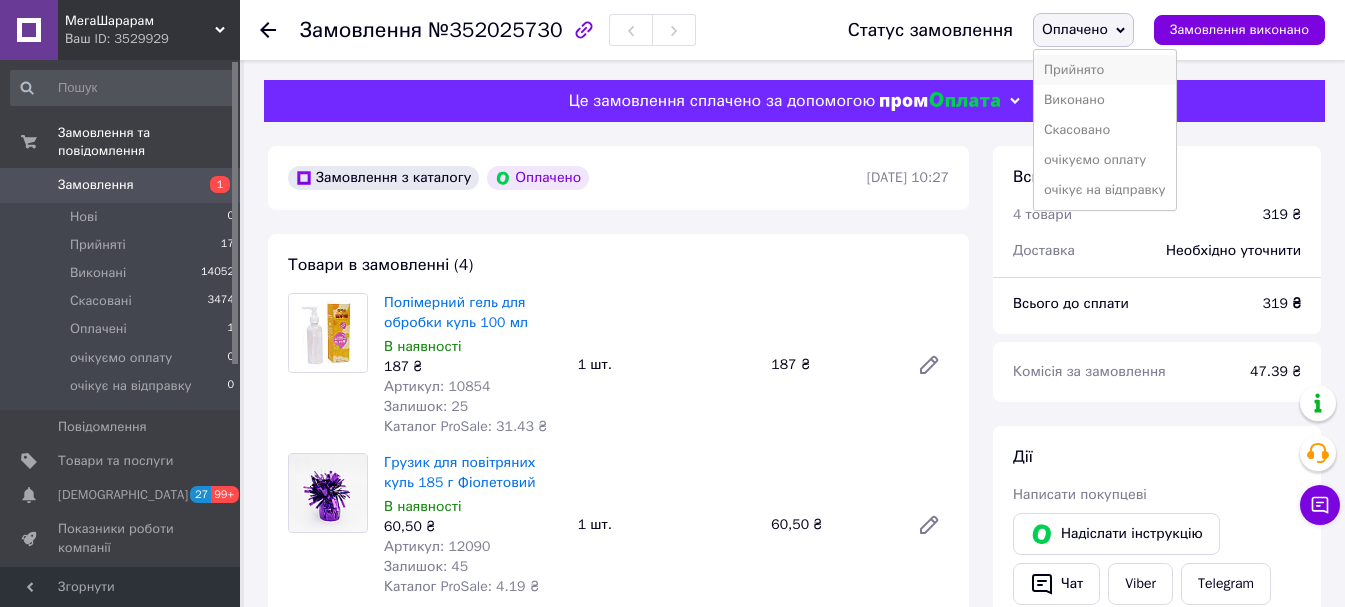 click on "Прийнято" at bounding box center [1105, 70] 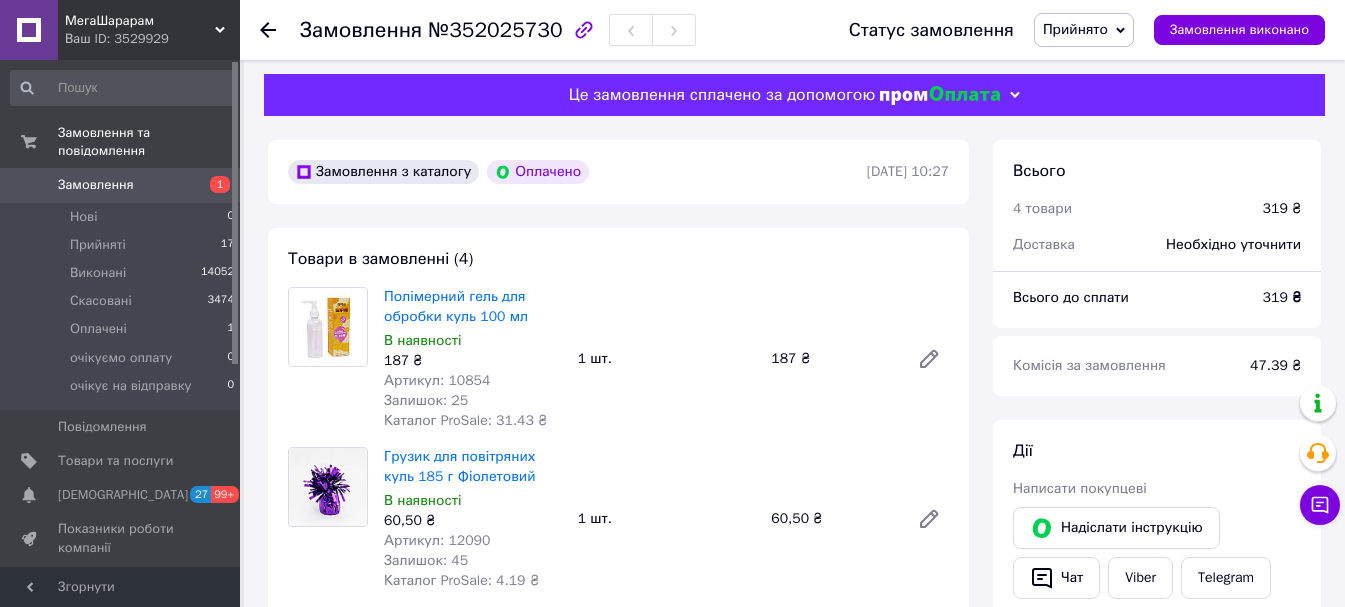 scroll, scrollTop: 0, scrollLeft: 0, axis: both 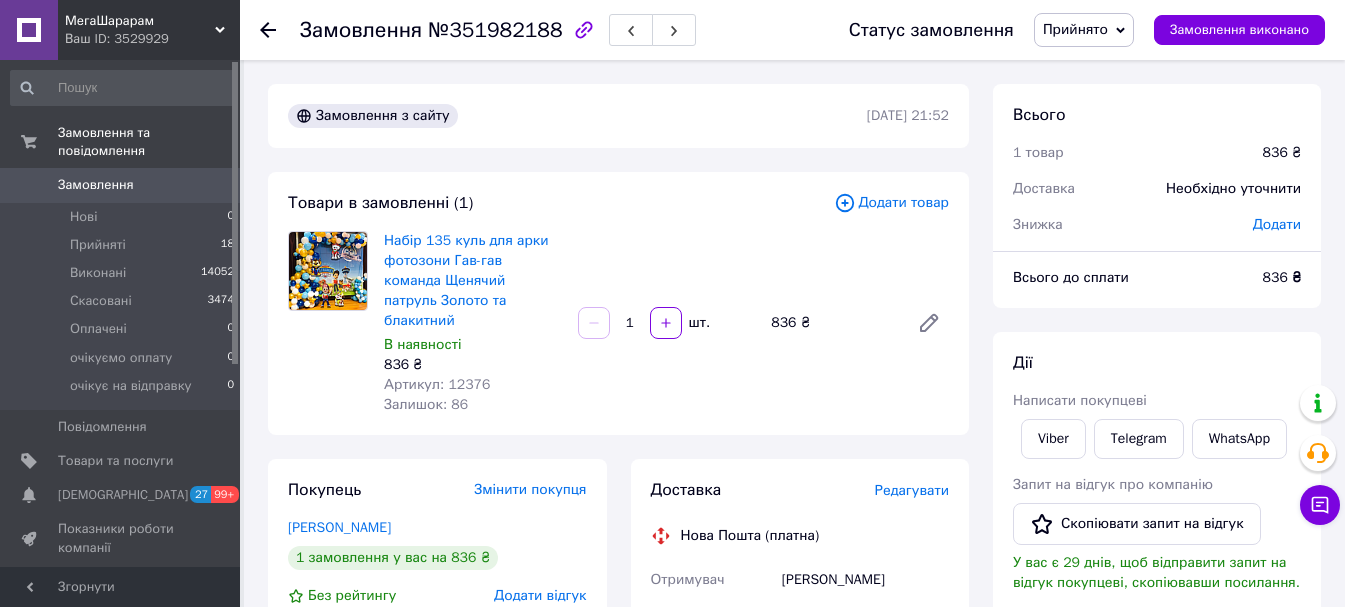click on "Додати товар" at bounding box center (891, 203) 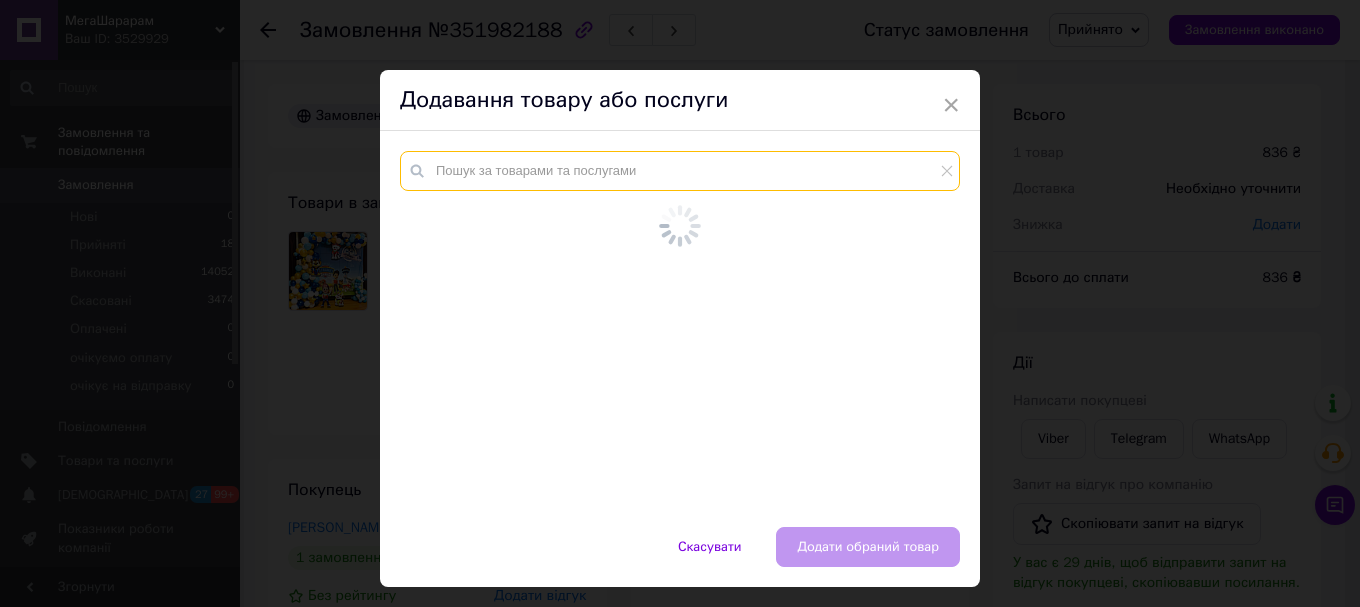 click at bounding box center [680, 171] 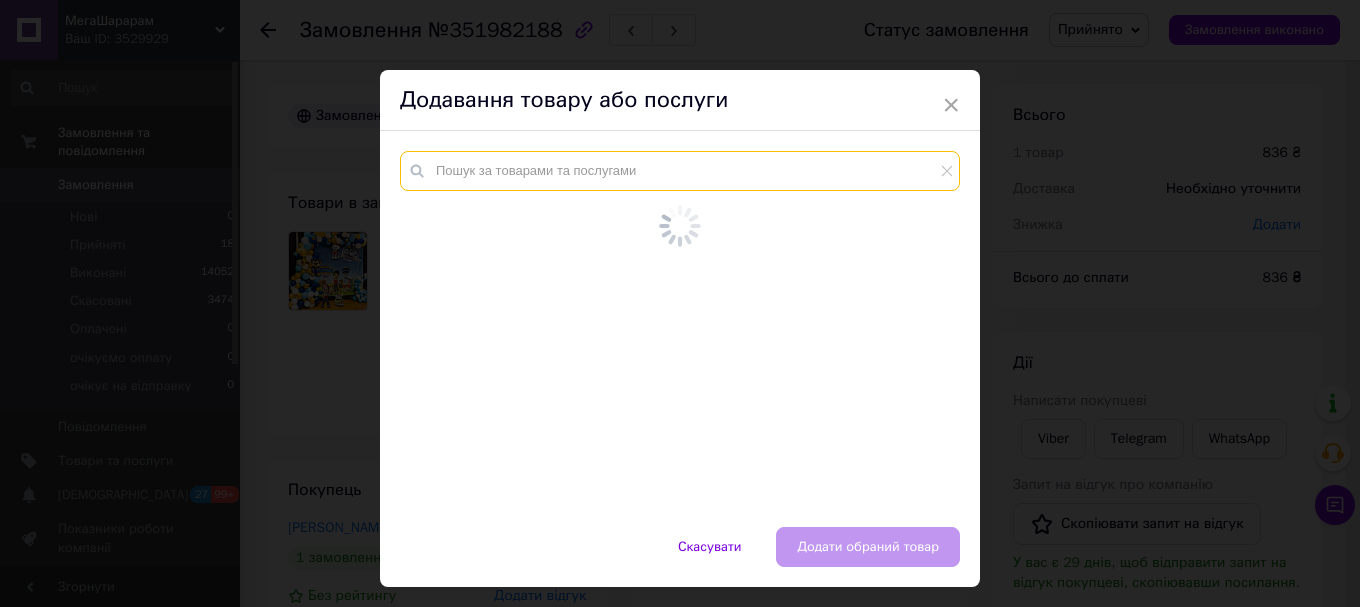 paste on "08154" 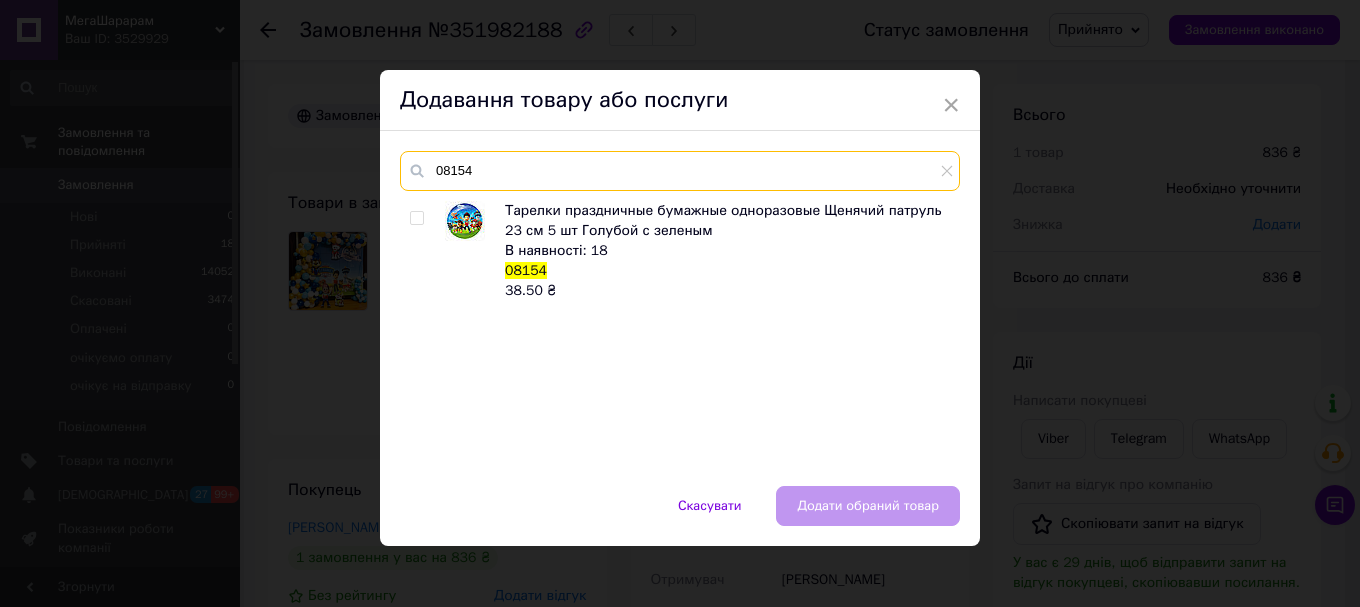 type on "08154" 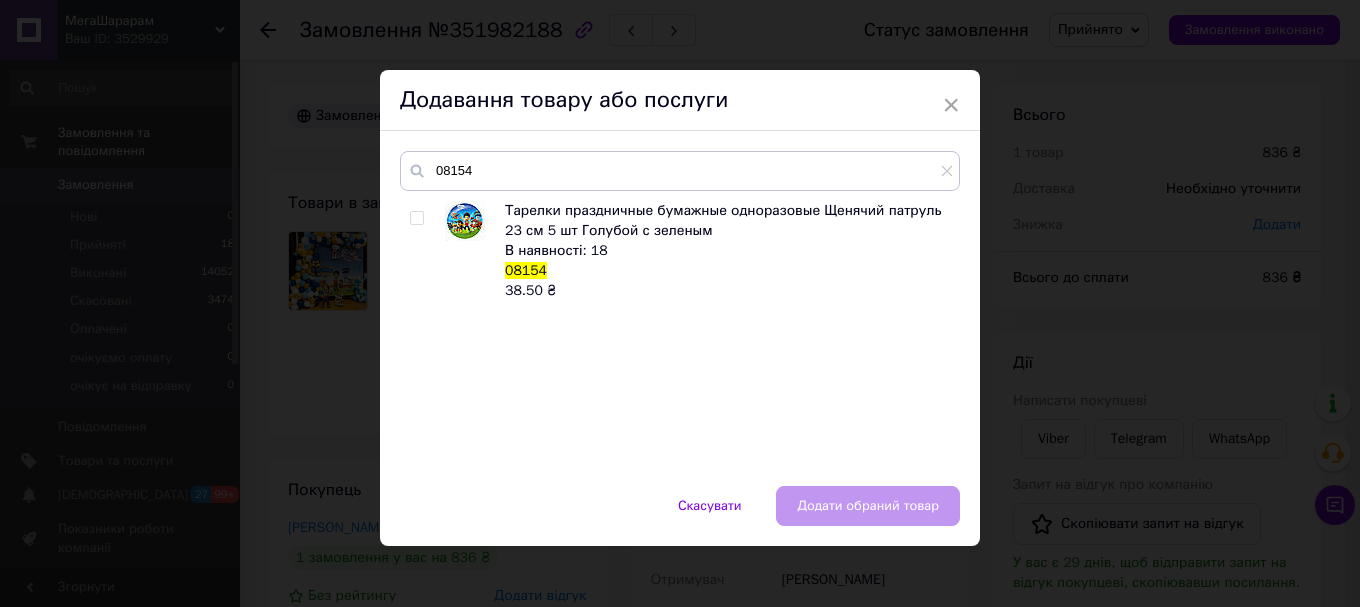 click at bounding box center (416, 218) 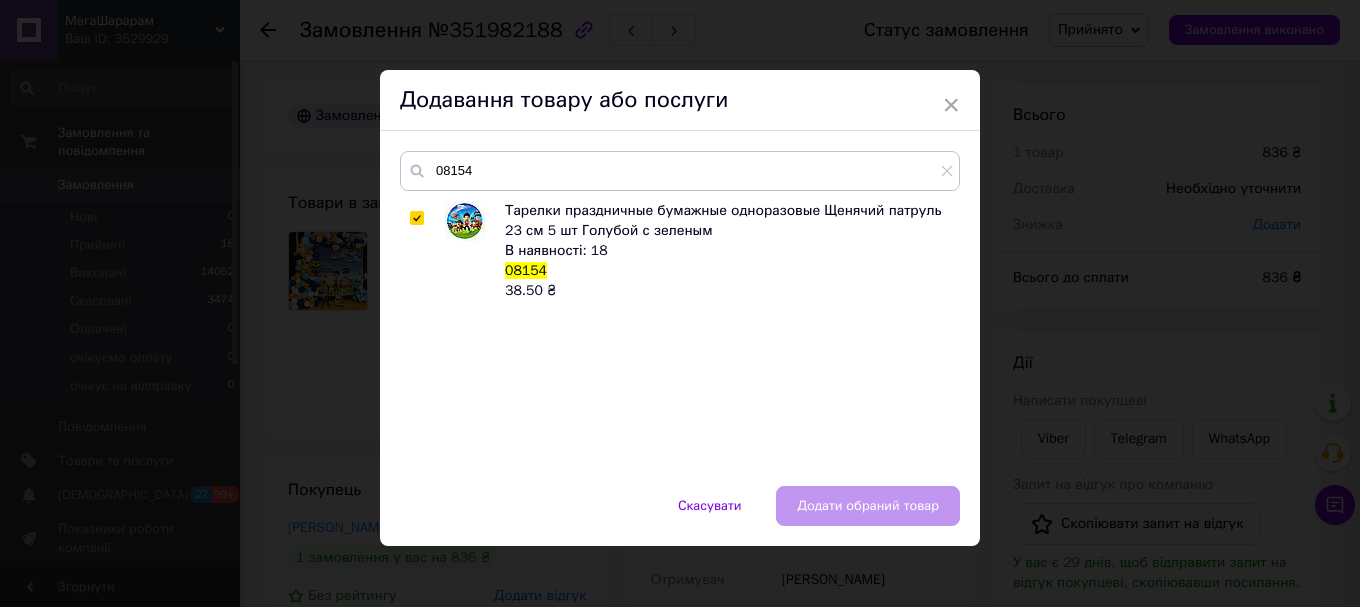 checkbox on "true" 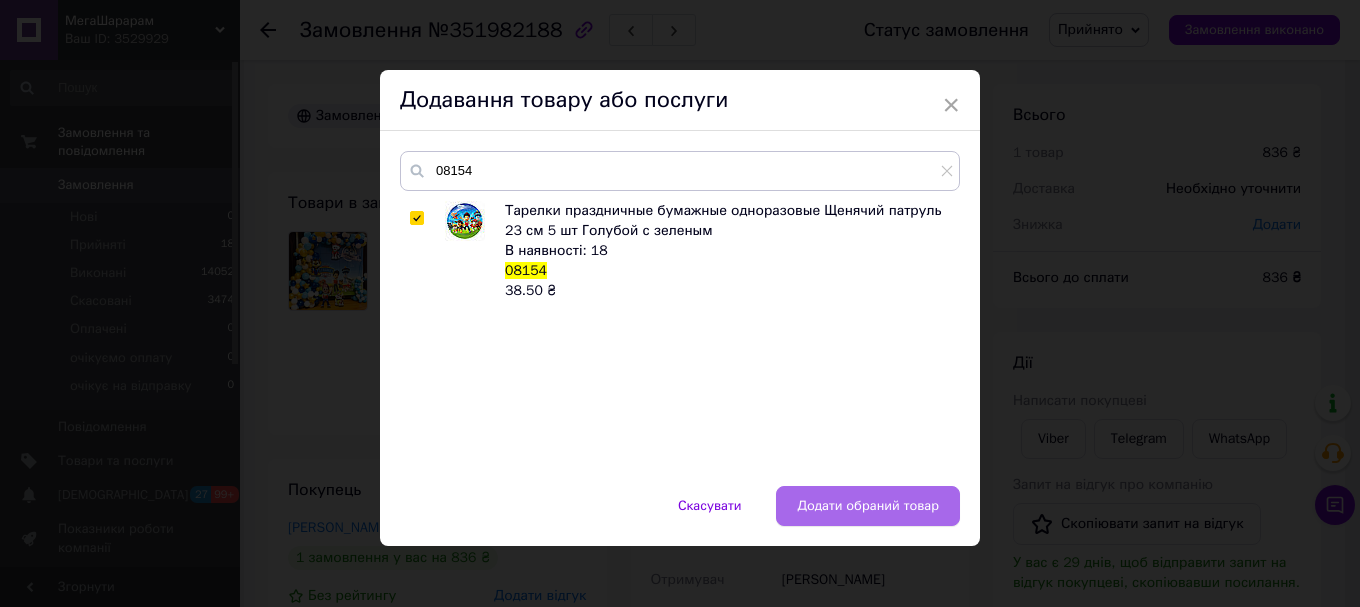 click on "Додати обраний товар" at bounding box center [868, 506] 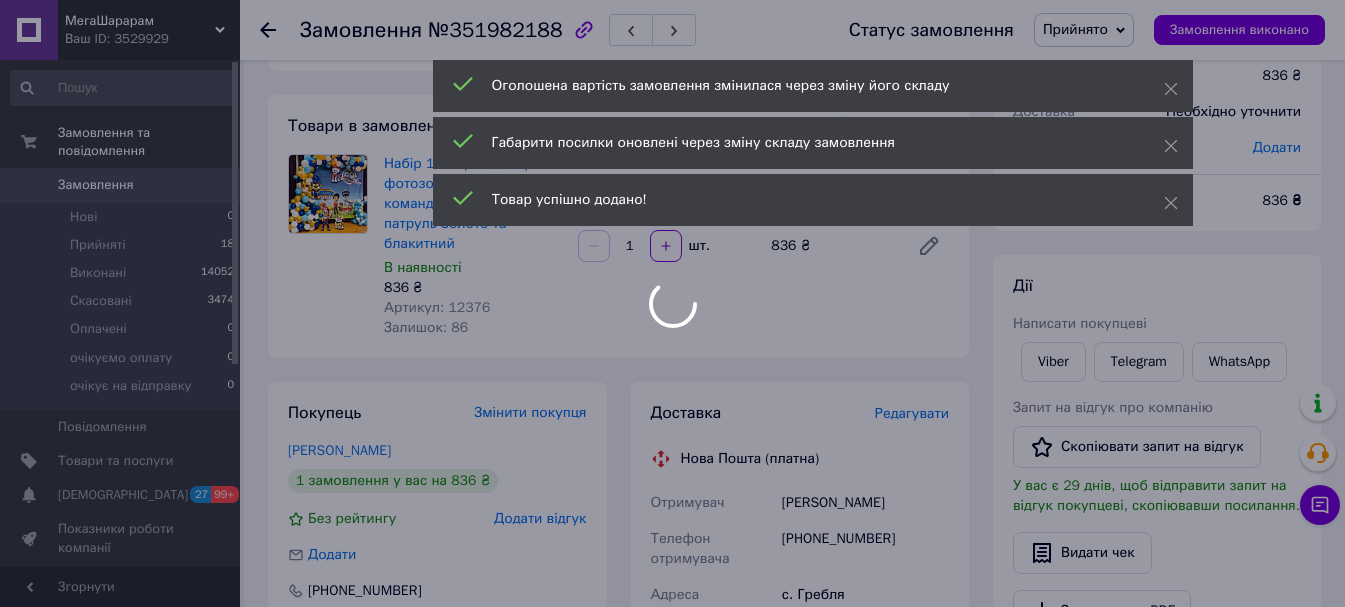 scroll, scrollTop: 100, scrollLeft: 0, axis: vertical 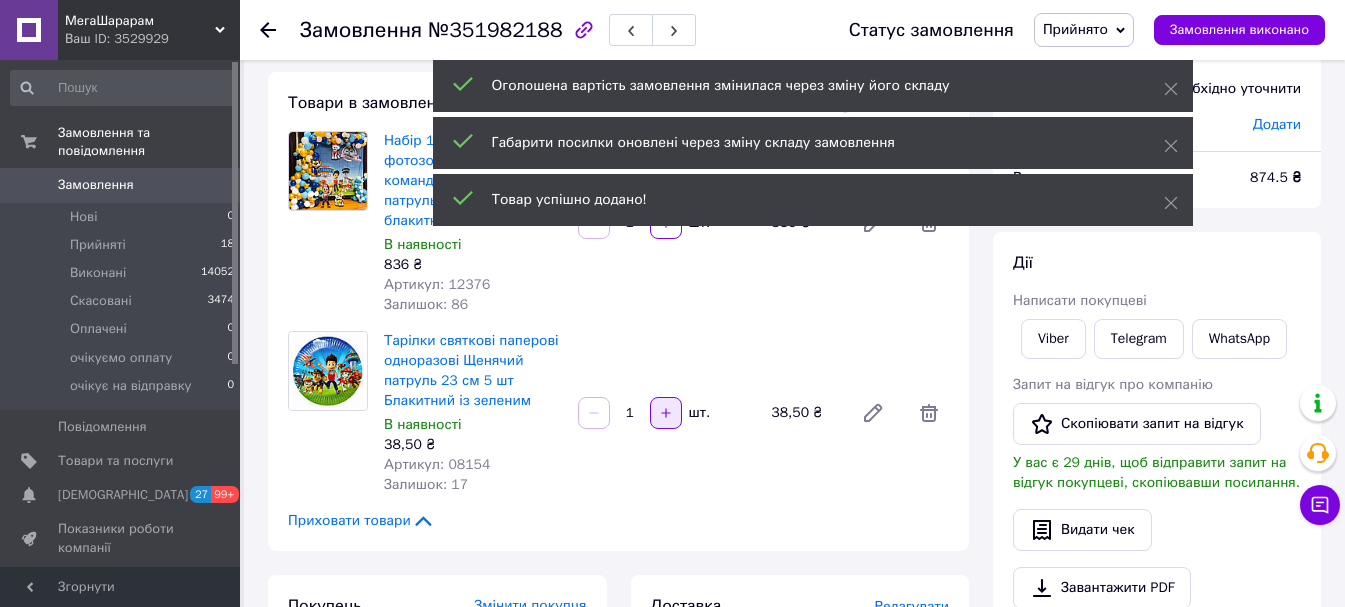 click 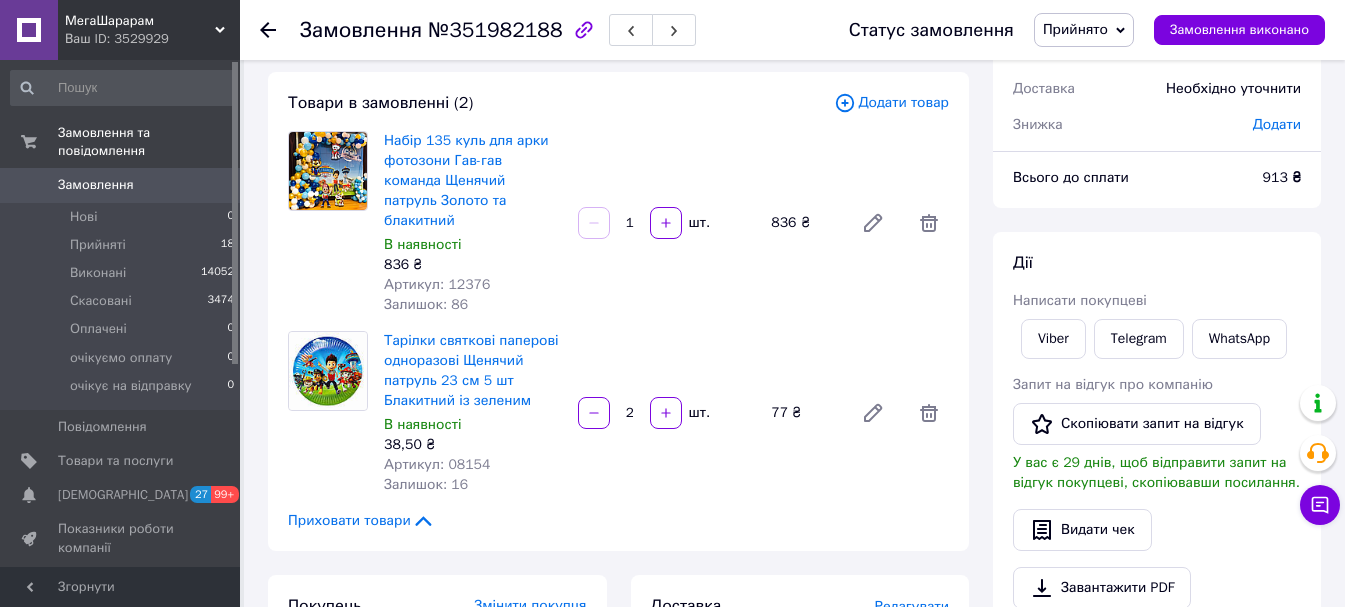 click 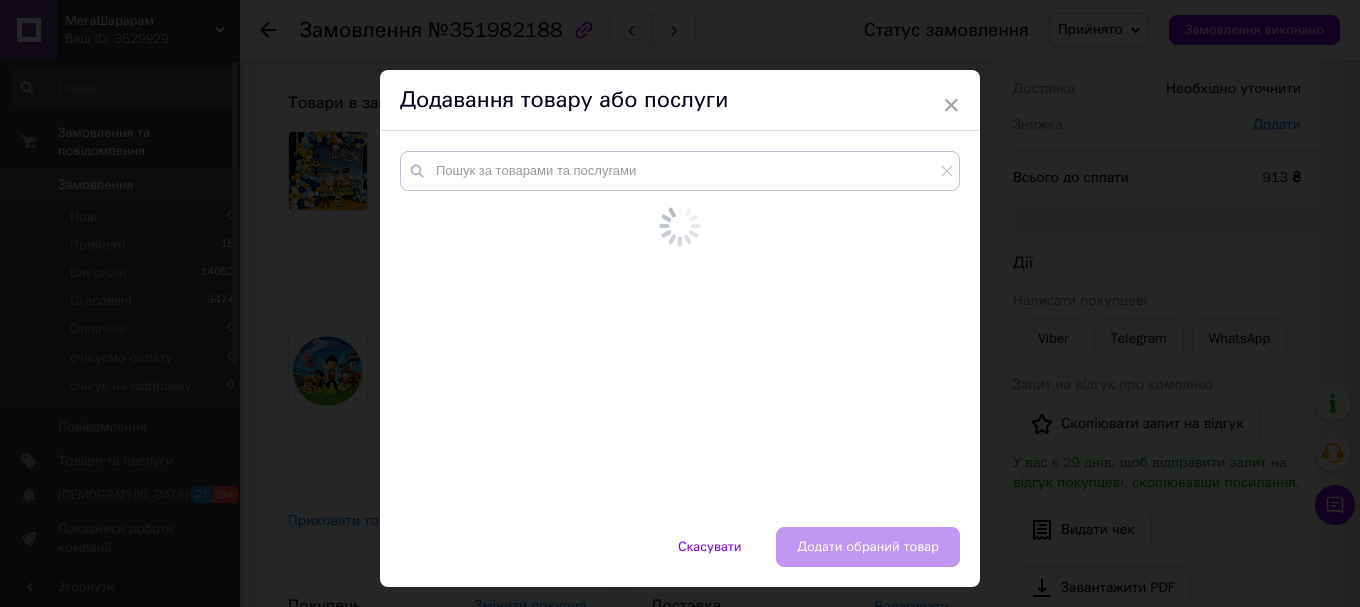 click on "Додавання товару або послуги" at bounding box center (680, 100) 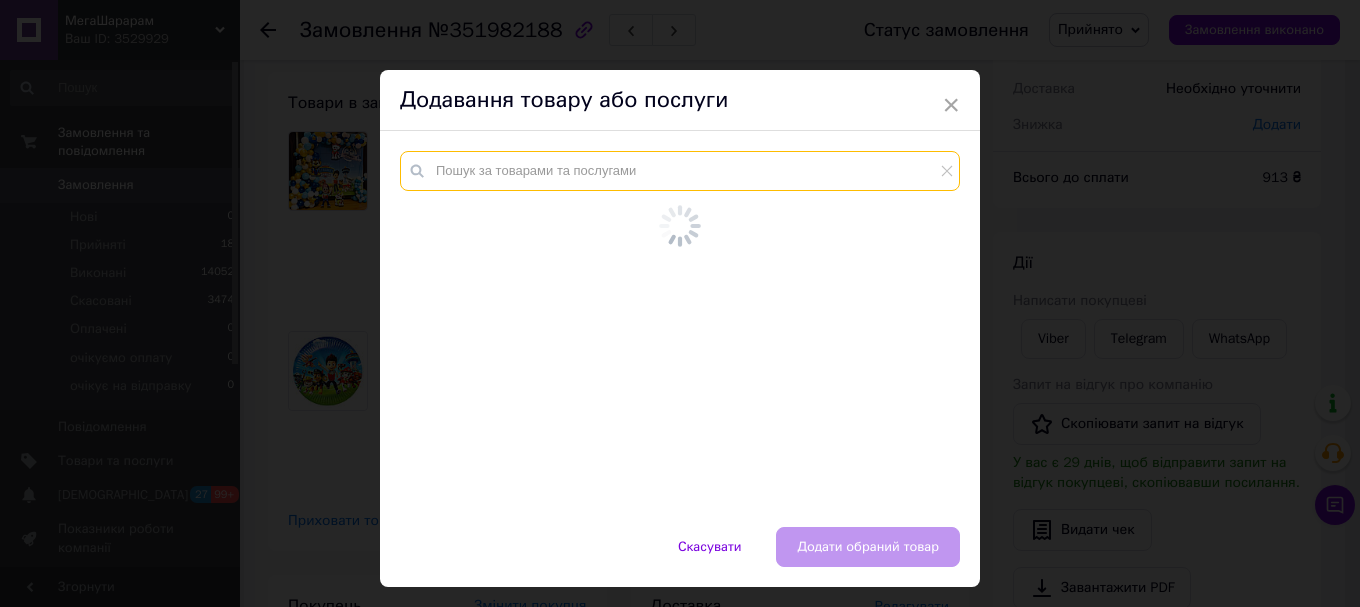 click at bounding box center [680, 171] 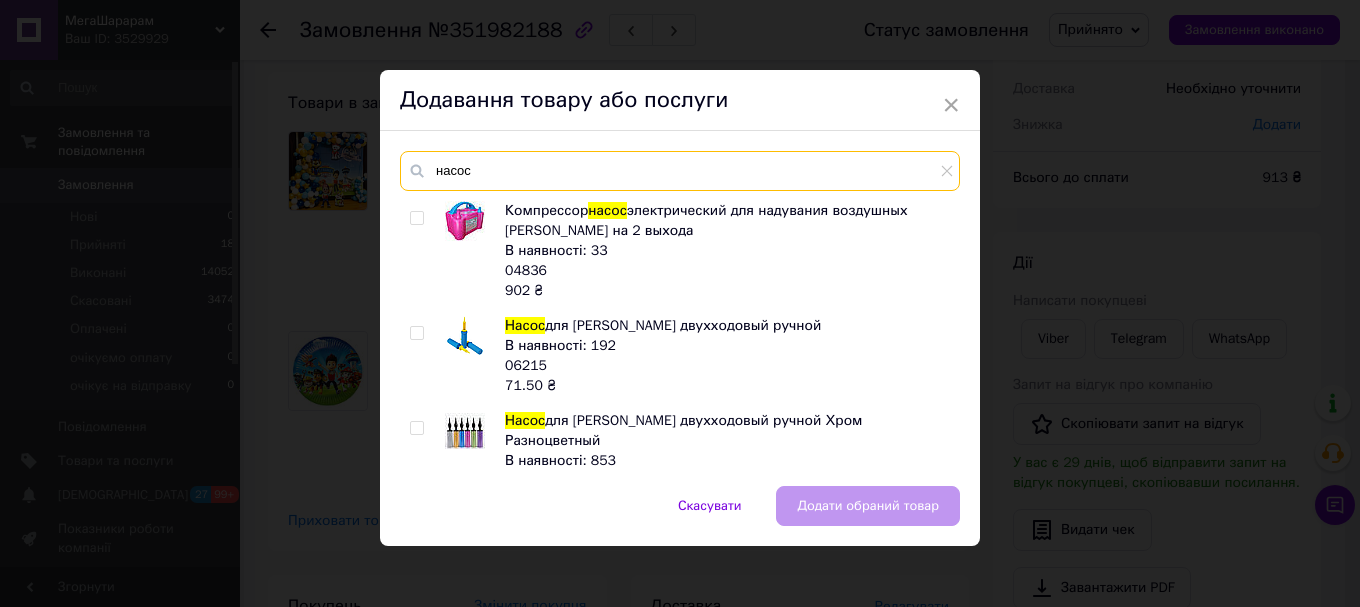 type on "насос" 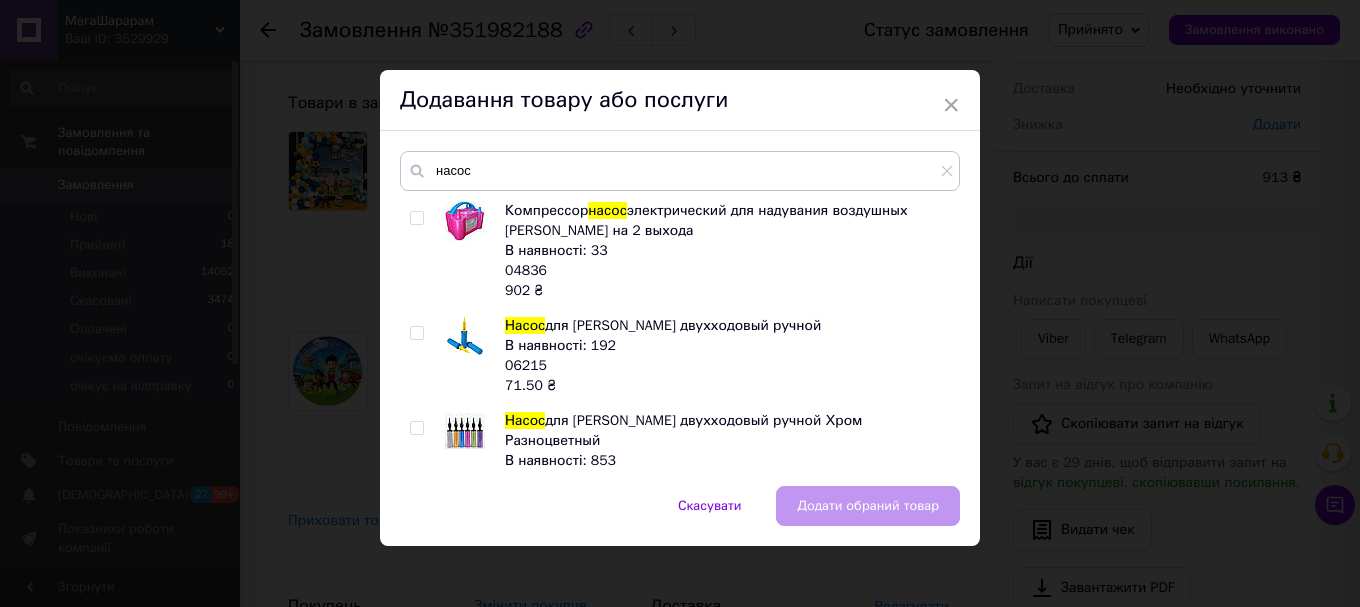 click at bounding box center (416, 428) 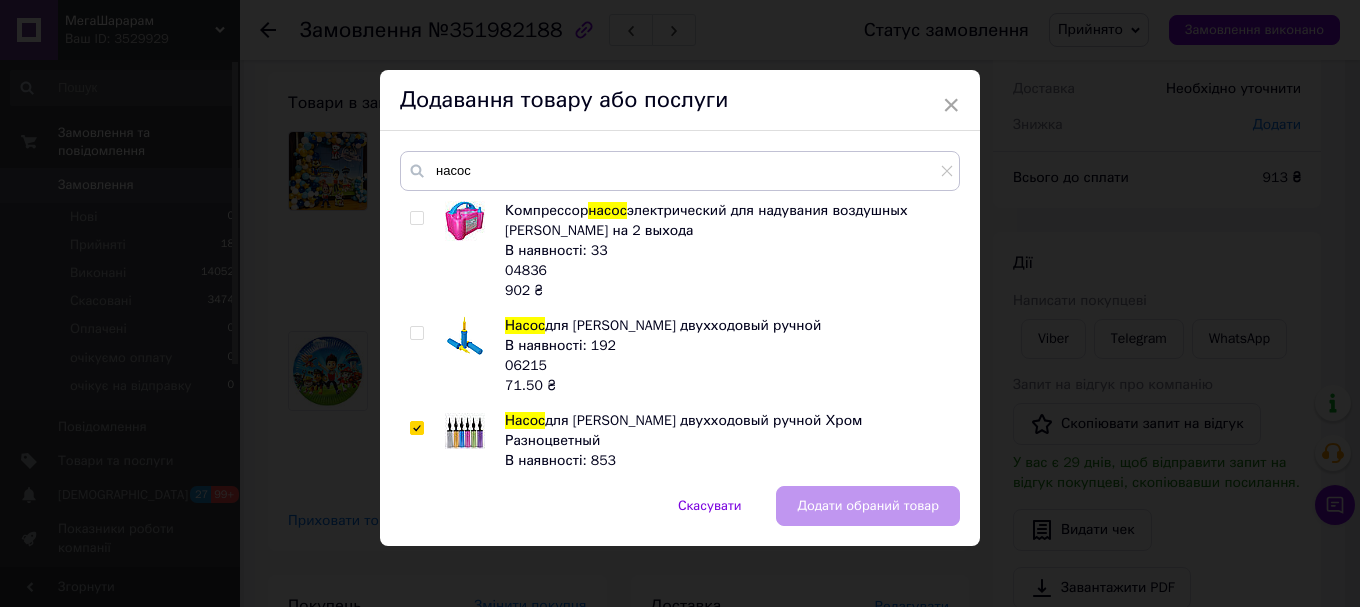 checkbox on "true" 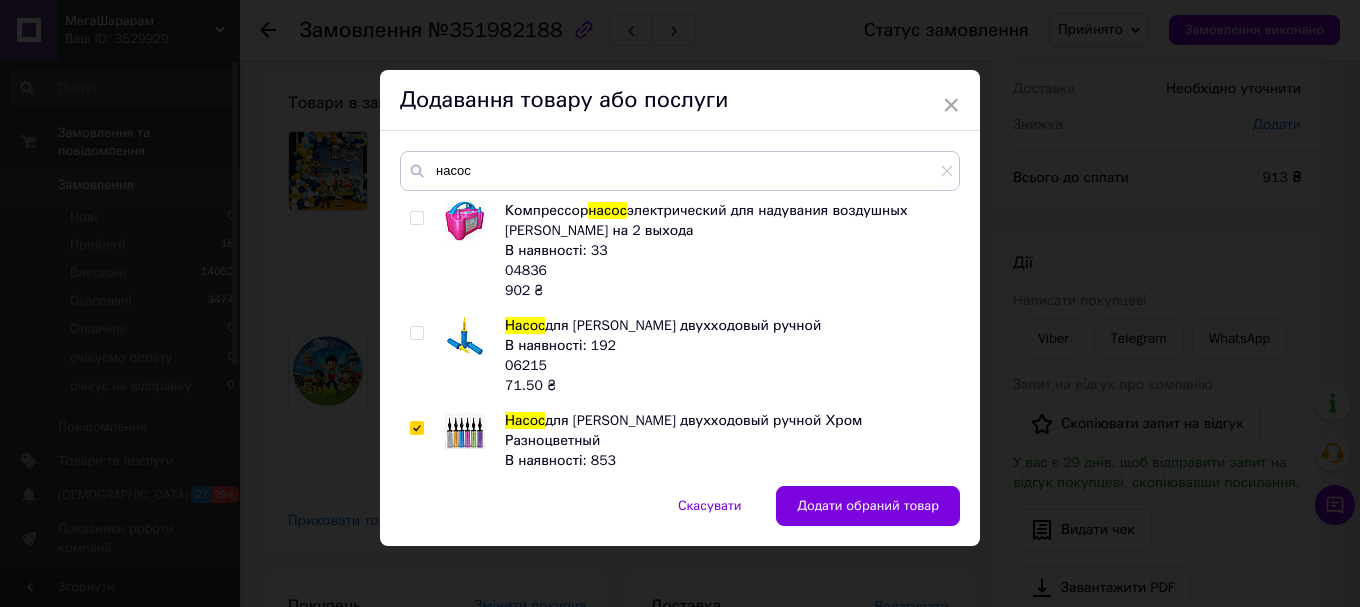 click on "Додати обраний товар" at bounding box center [868, 506] 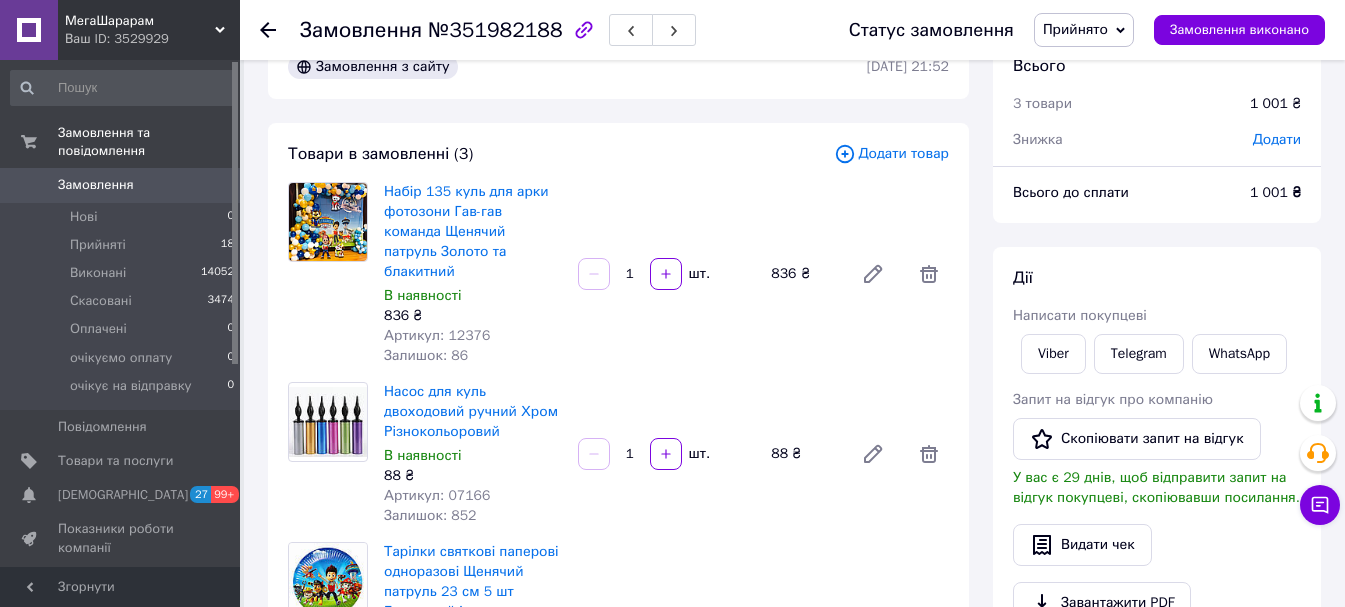 scroll, scrollTop: 0, scrollLeft: 0, axis: both 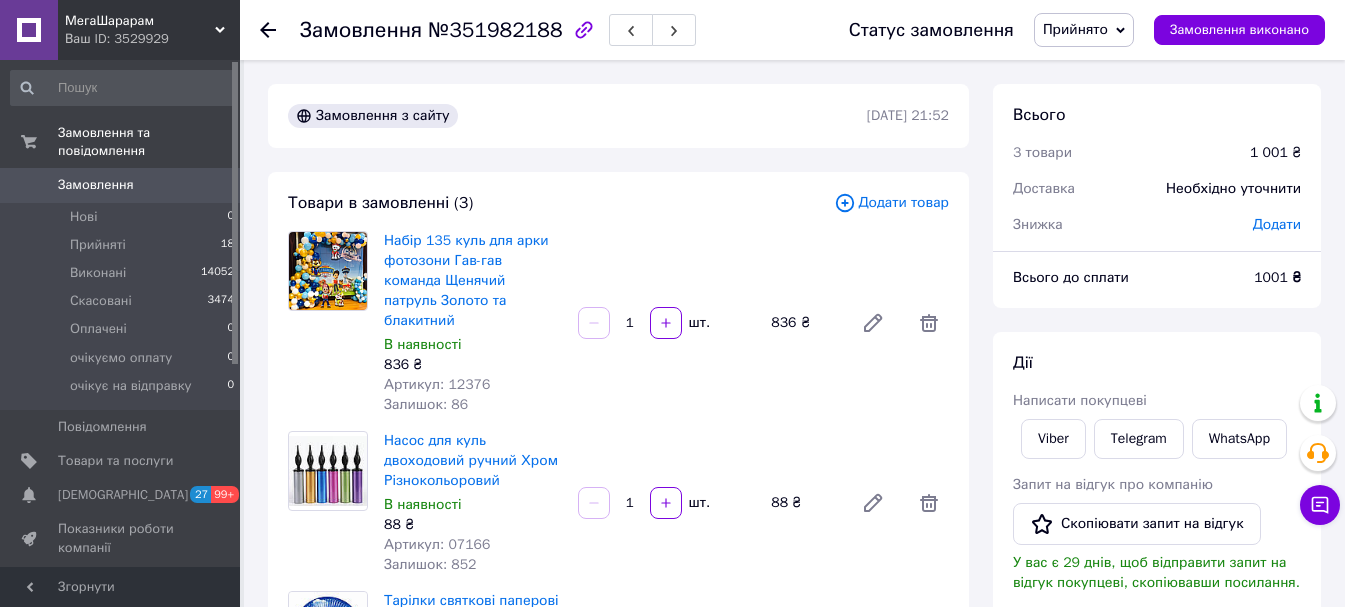 click 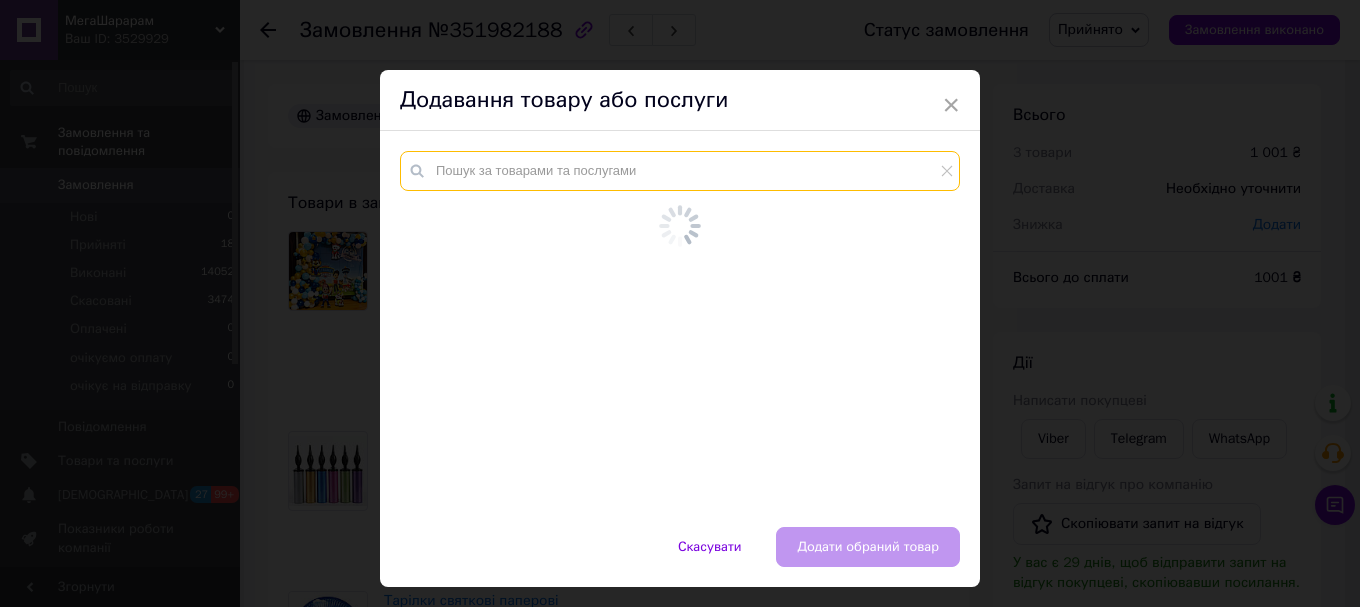 click at bounding box center (680, 171) 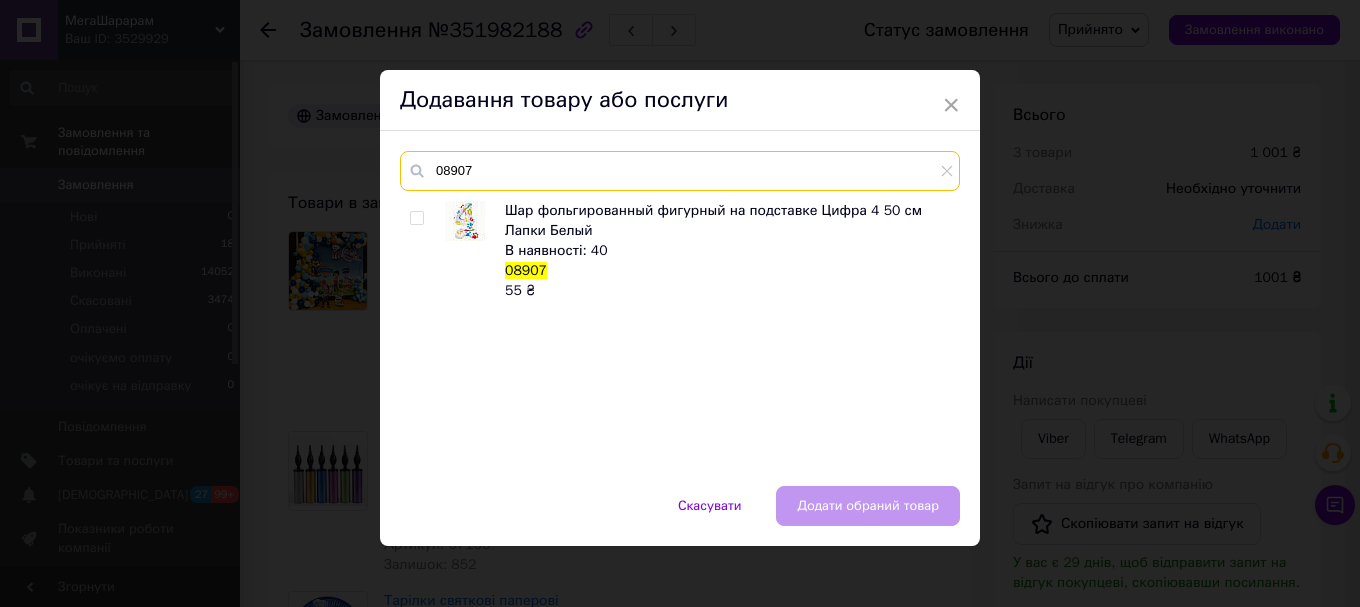 type on "08907" 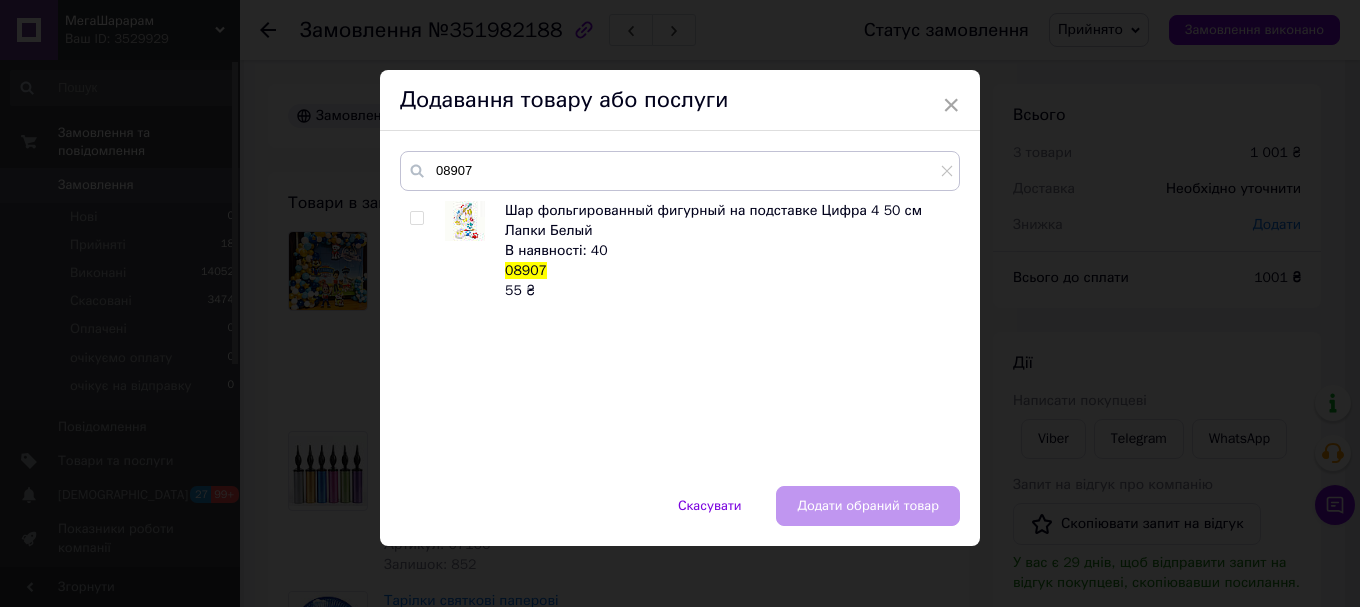 click on "Шар фольгированный фигурный на подставке Цифра 4 50 см Лапки Белый В наявності: 40 08907 55   ₴" at bounding box center [679, 333] 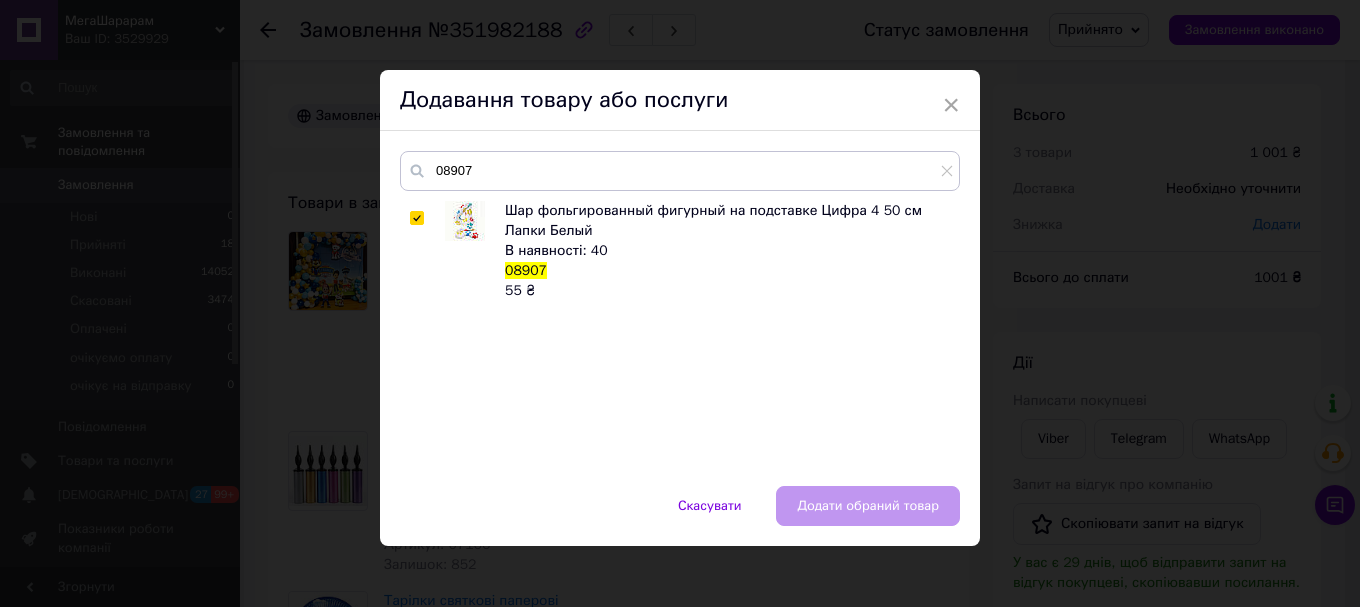 checkbox on "true" 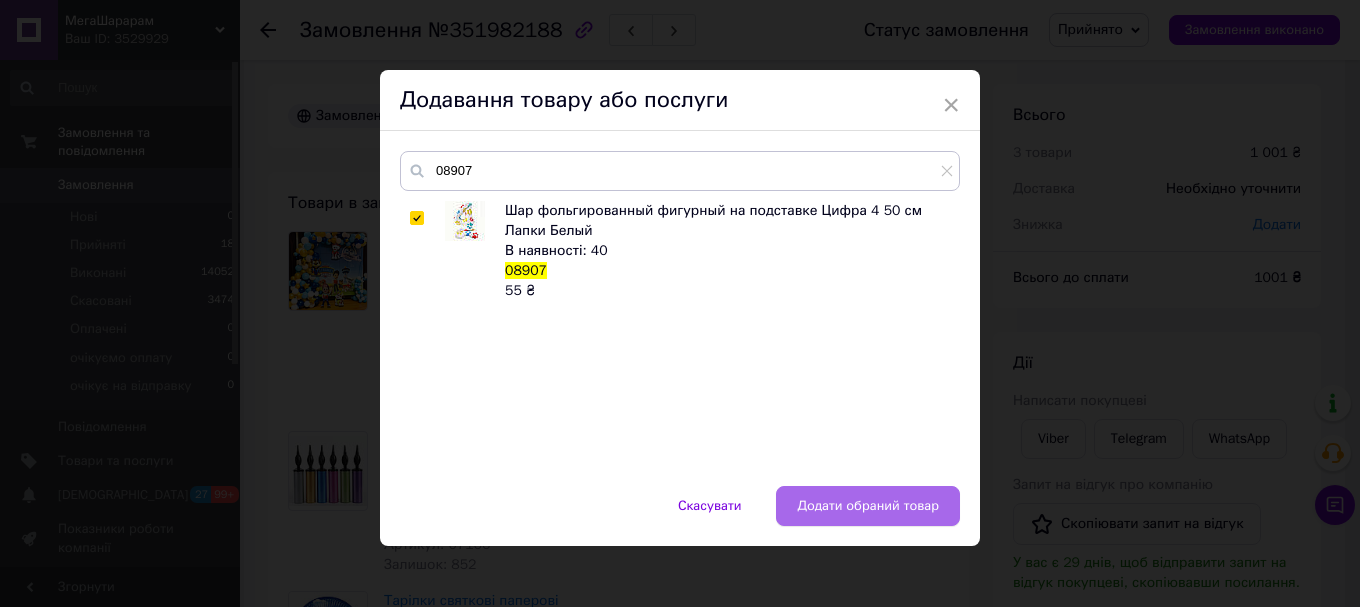 click on "Додати обраний товар" at bounding box center (868, 506) 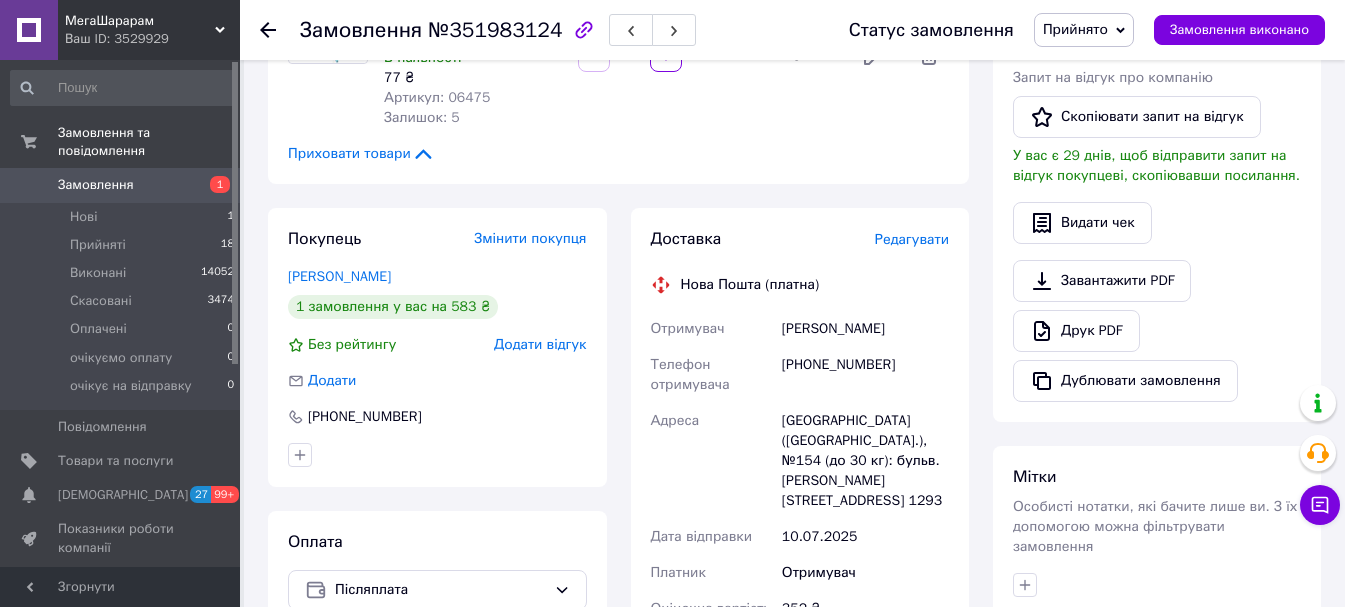 scroll, scrollTop: 600, scrollLeft: 0, axis: vertical 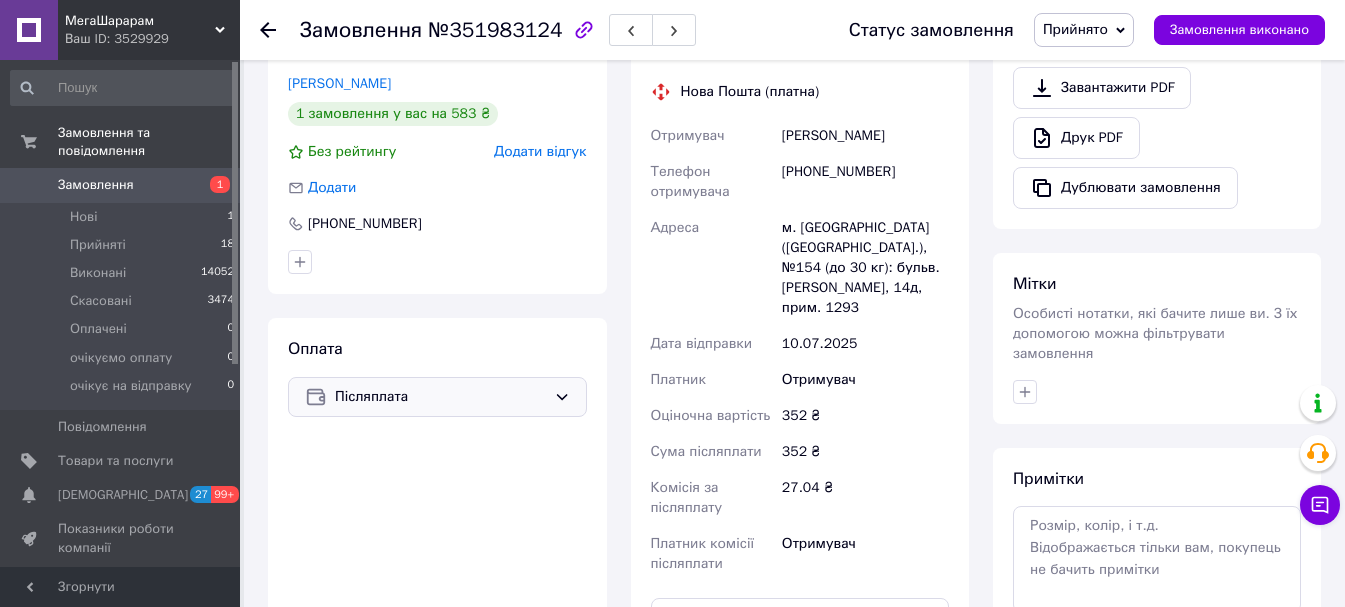 click on "Післяплата" at bounding box center [440, 397] 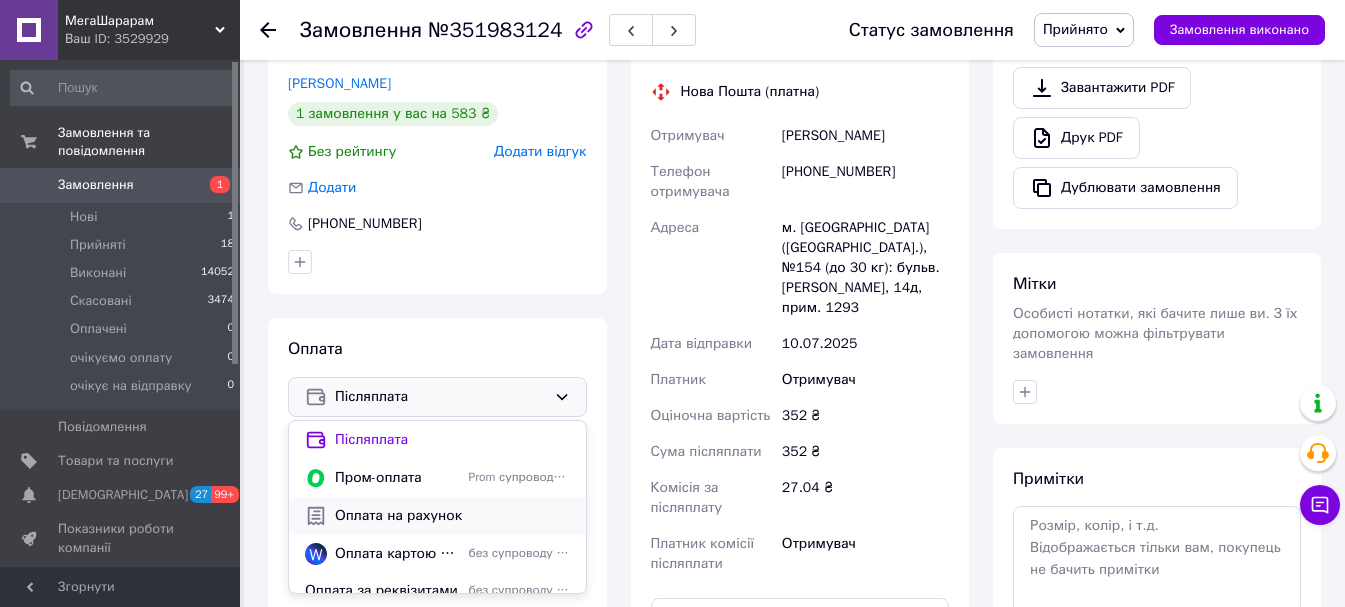 click on "Оплата на рахунок" at bounding box center (452, 516) 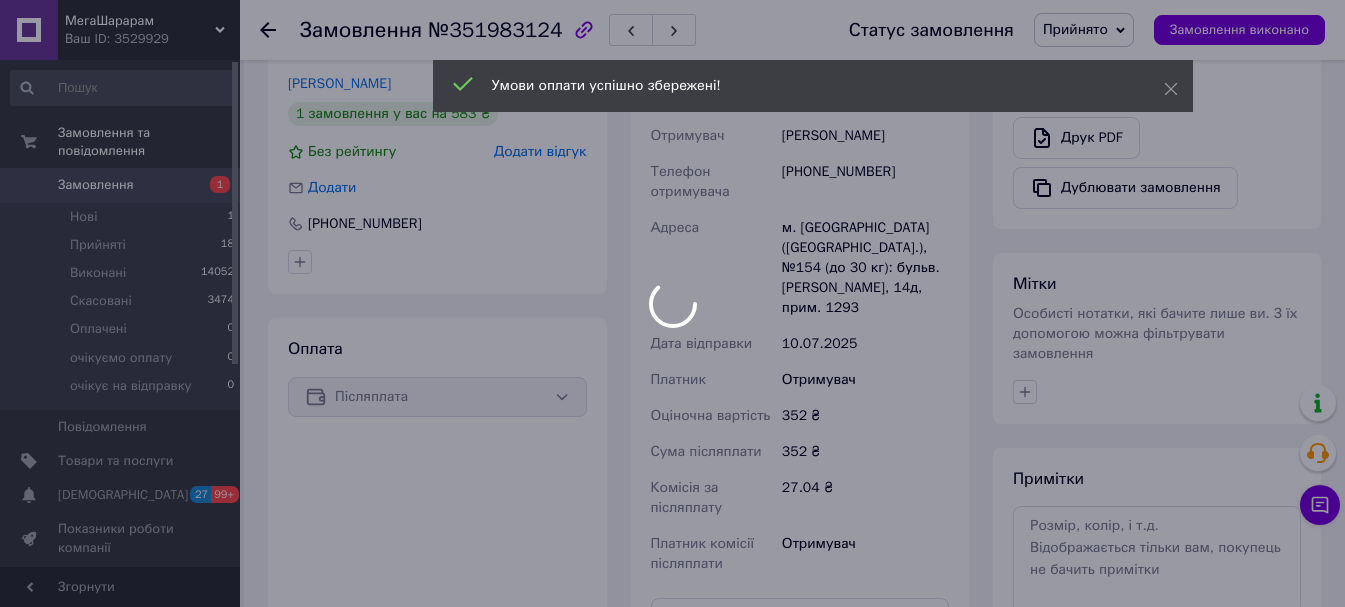 click at bounding box center [672, 303] 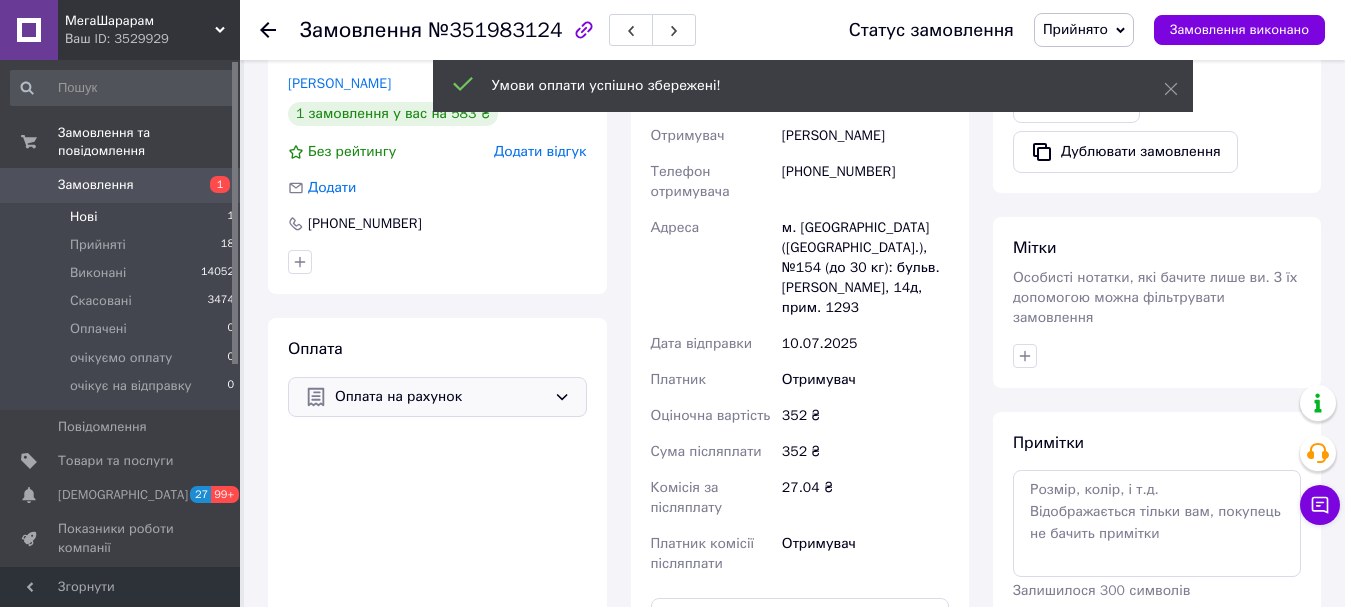 click on "Нові" at bounding box center [83, 217] 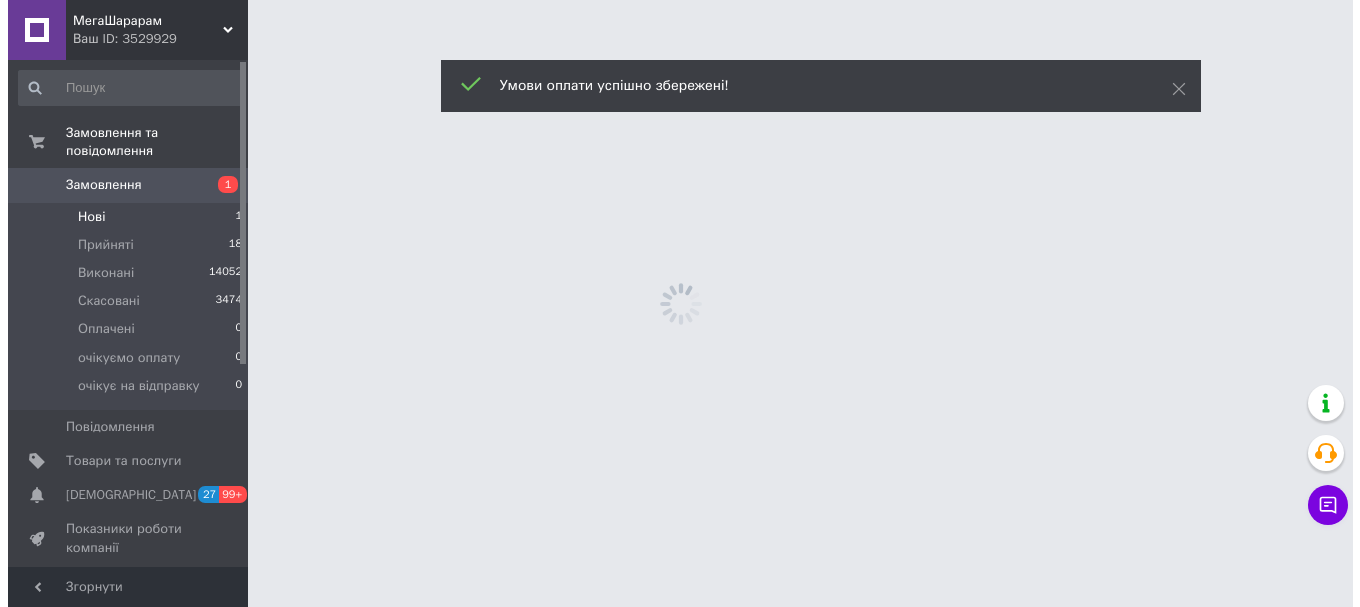 scroll, scrollTop: 0, scrollLeft: 0, axis: both 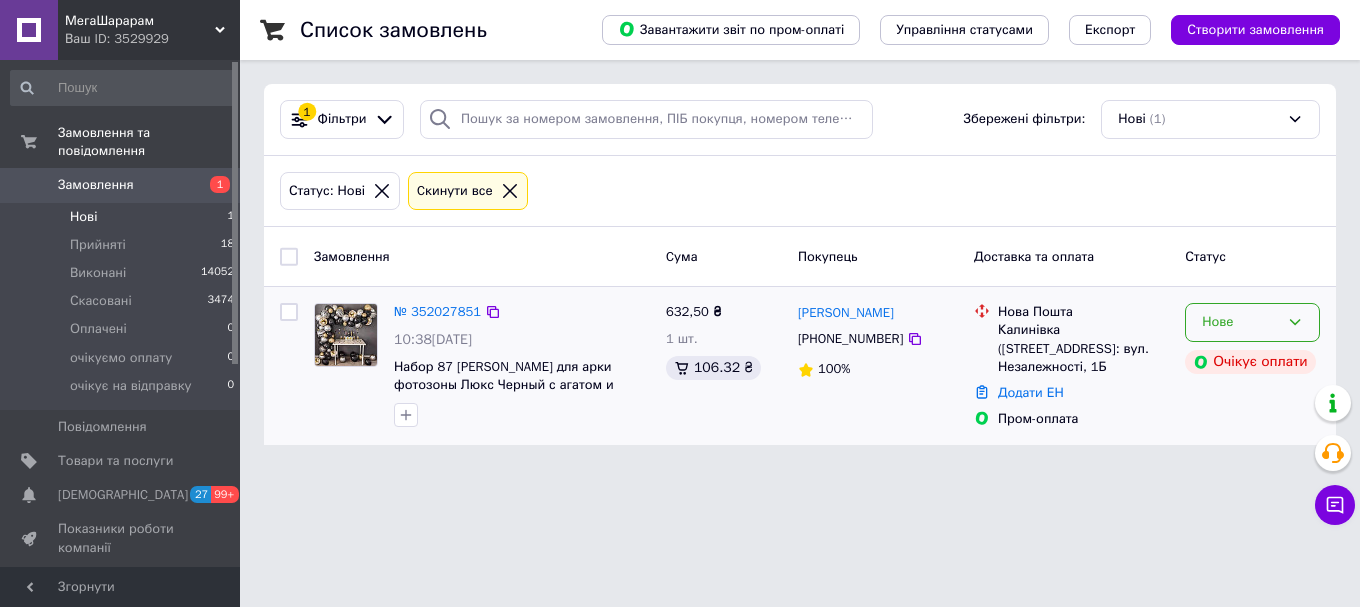 click 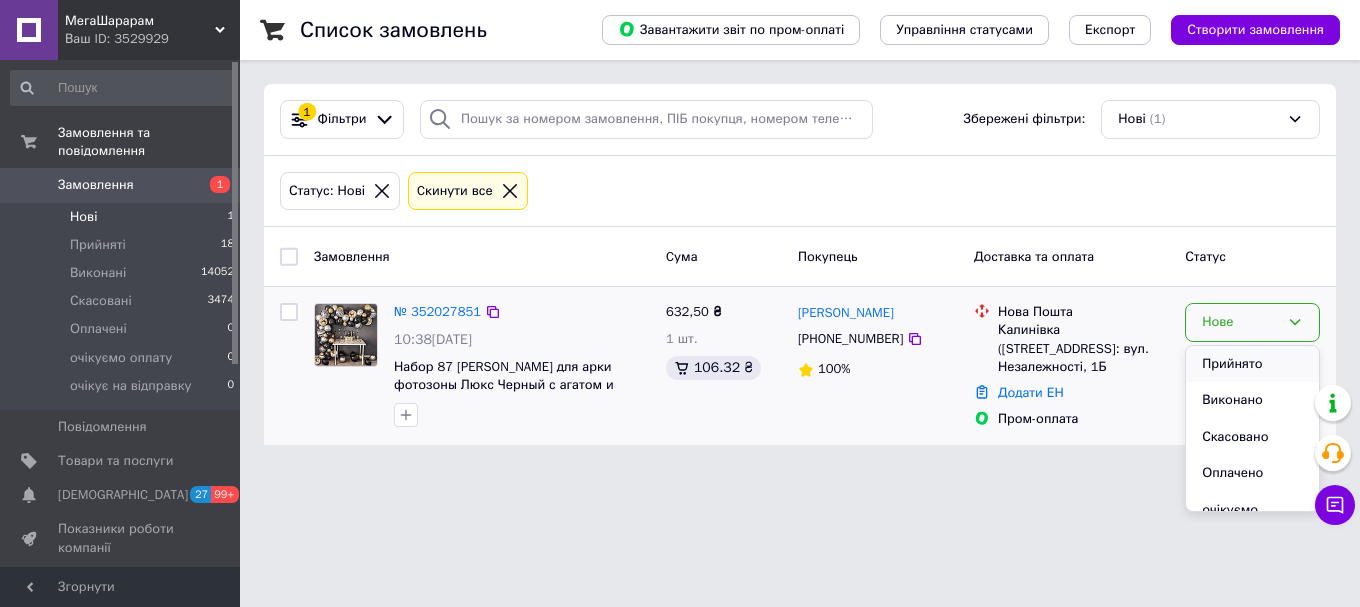 click on "Прийнято" at bounding box center (1252, 364) 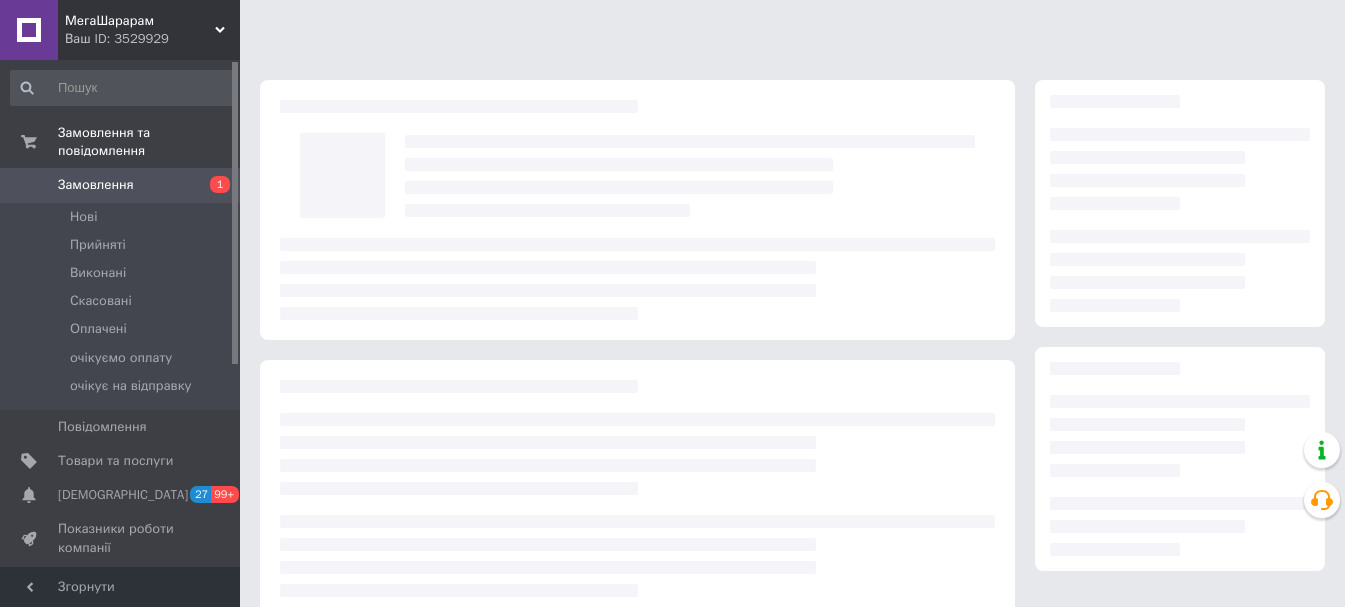 scroll, scrollTop: 0, scrollLeft: 0, axis: both 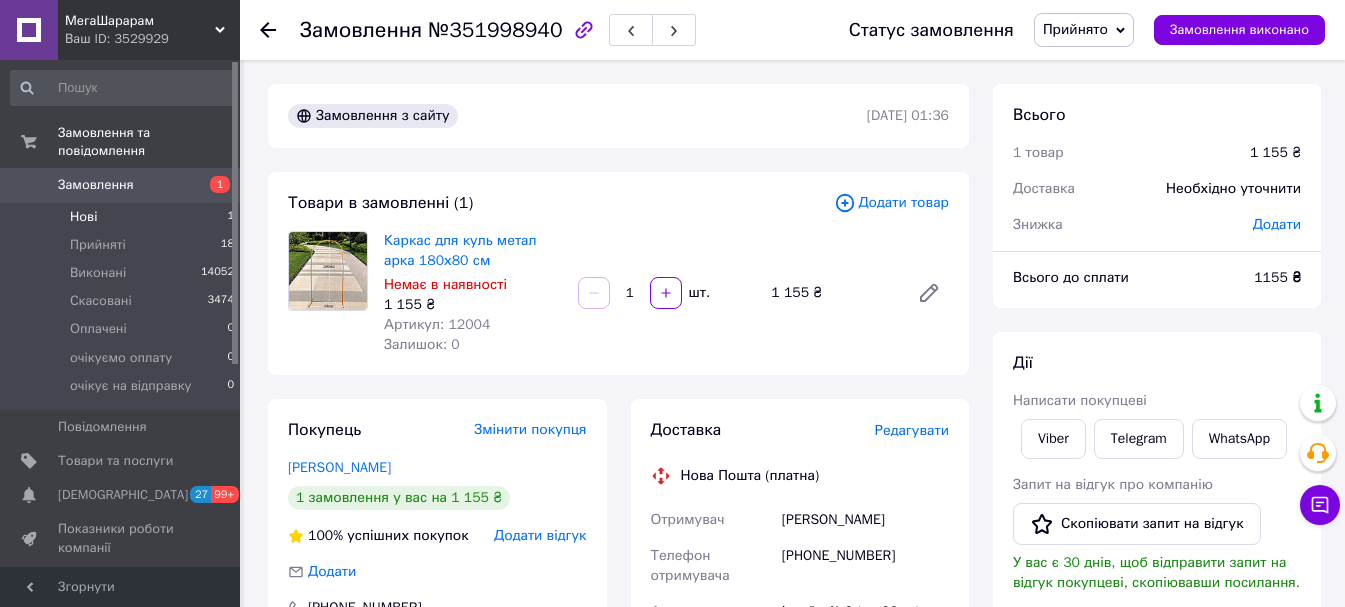 click on "Нові" at bounding box center [83, 217] 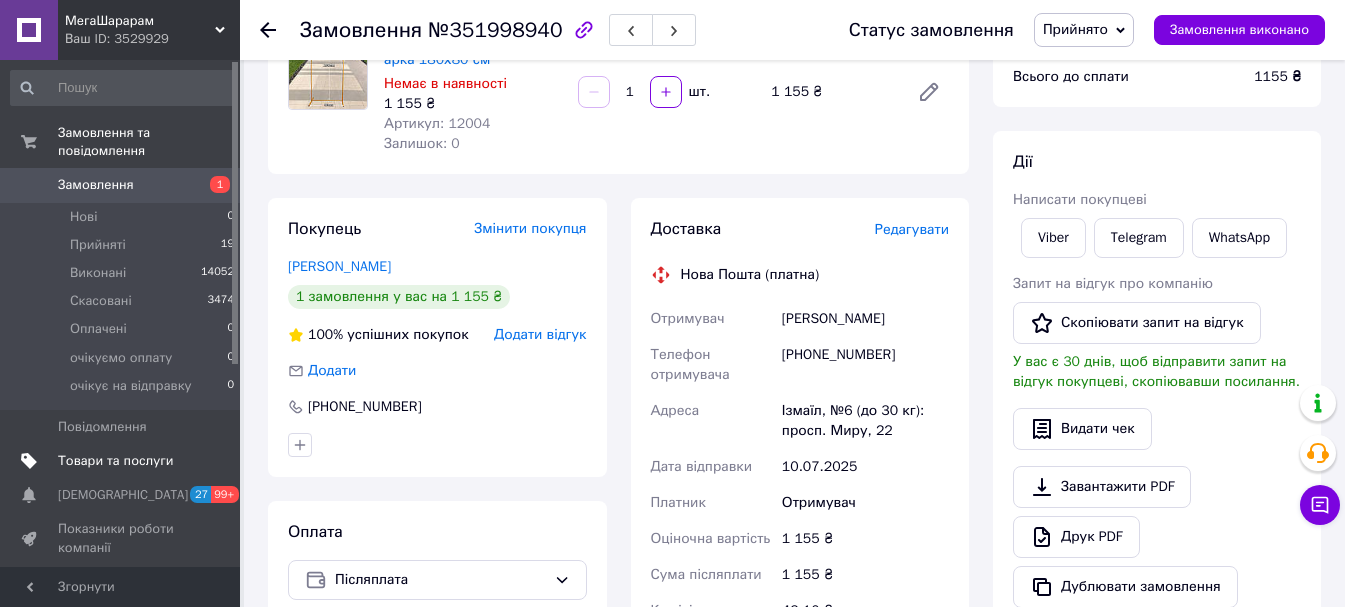 scroll, scrollTop: 0, scrollLeft: 0, axis: both 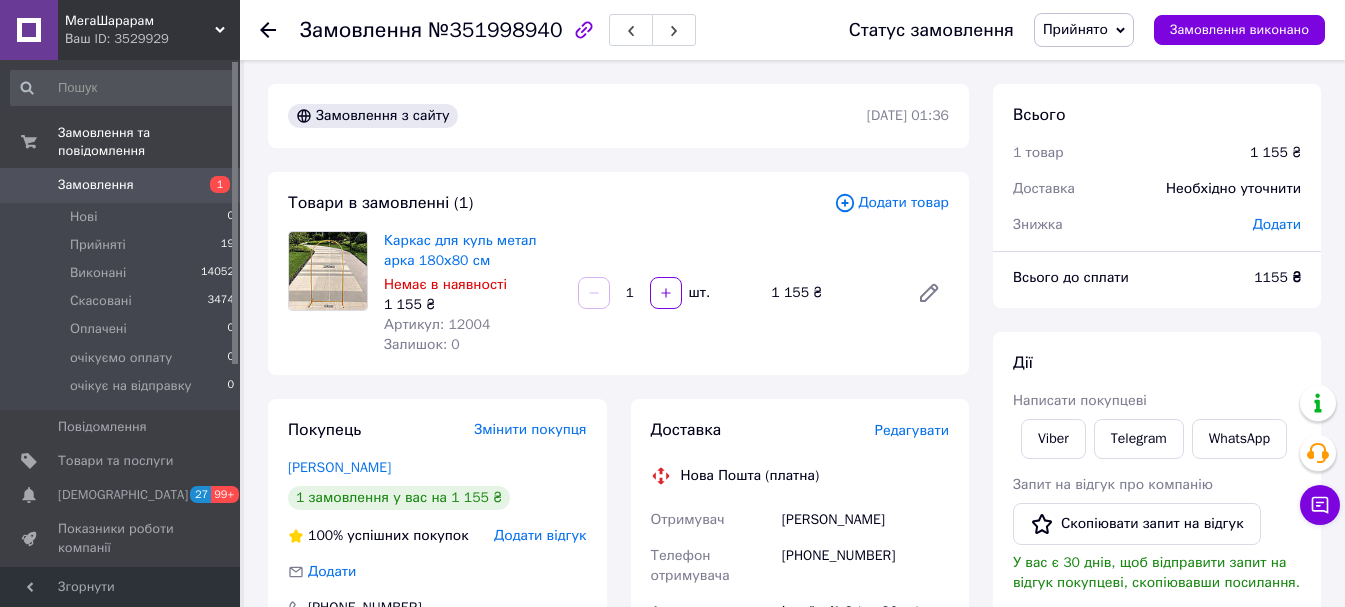 click on "Замовлення №351998940 Статус замовлення Прийнято Виконано Скасовано Оплачено очікуємо оплату очікує на відправку Замовлення виконано Замовлення з сайту [DATE] 01:36 Товари в замовленні (1) Додати товар Каркас для куль метал арка 180х80 см Немає в наявності 1 155 ₴ Артикул: 12004 Залишок: 0 1   шт. 1 155 ₴ Покупець Змінити покупця [PERSON_NAME] 1 замовлення у вас на 1 155 ₴ 100%   успішних покупок Додати відгук Додати [PHONE_NUMBER] [PERSON_NAME] Доставка Редагувати Нова Пошта (платна) Отримувач [PERSON_NAME] Телефон отримувача [PHONE_NUMBER] [PERSON_NAME], №6 (до 30 кг): просп. Миру, 22 < >" at bounding box center (794, 698) 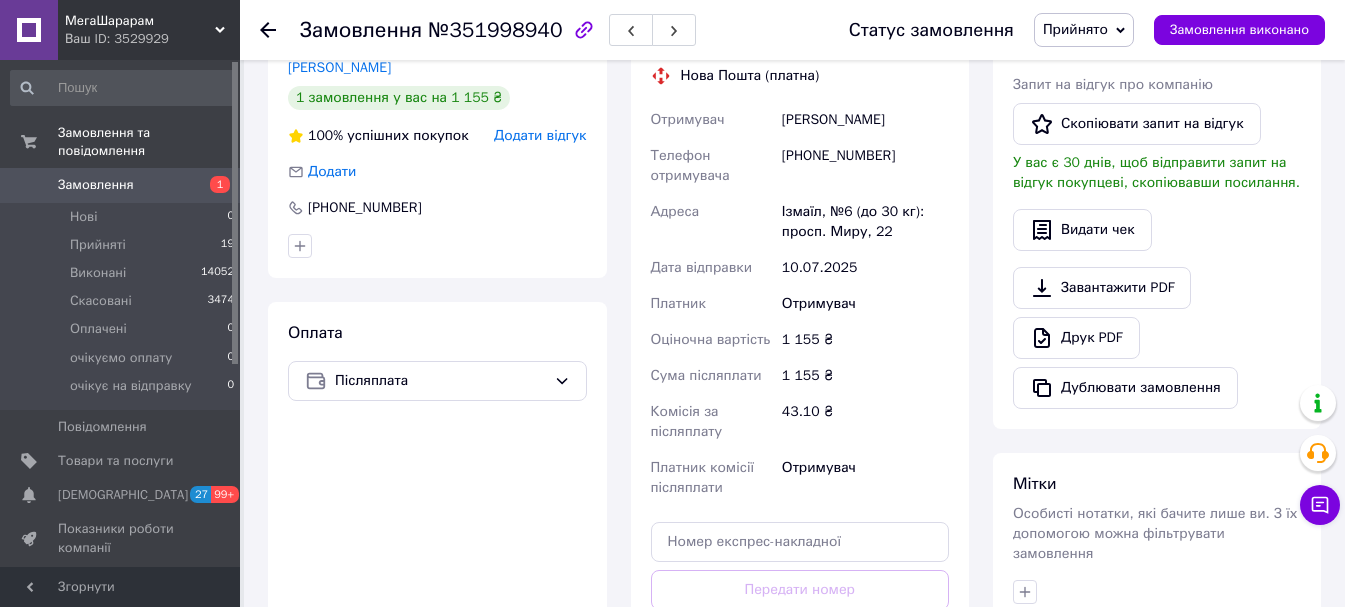 scroll, scrollTop: 600, scrollLeft: 0, axis: vertical 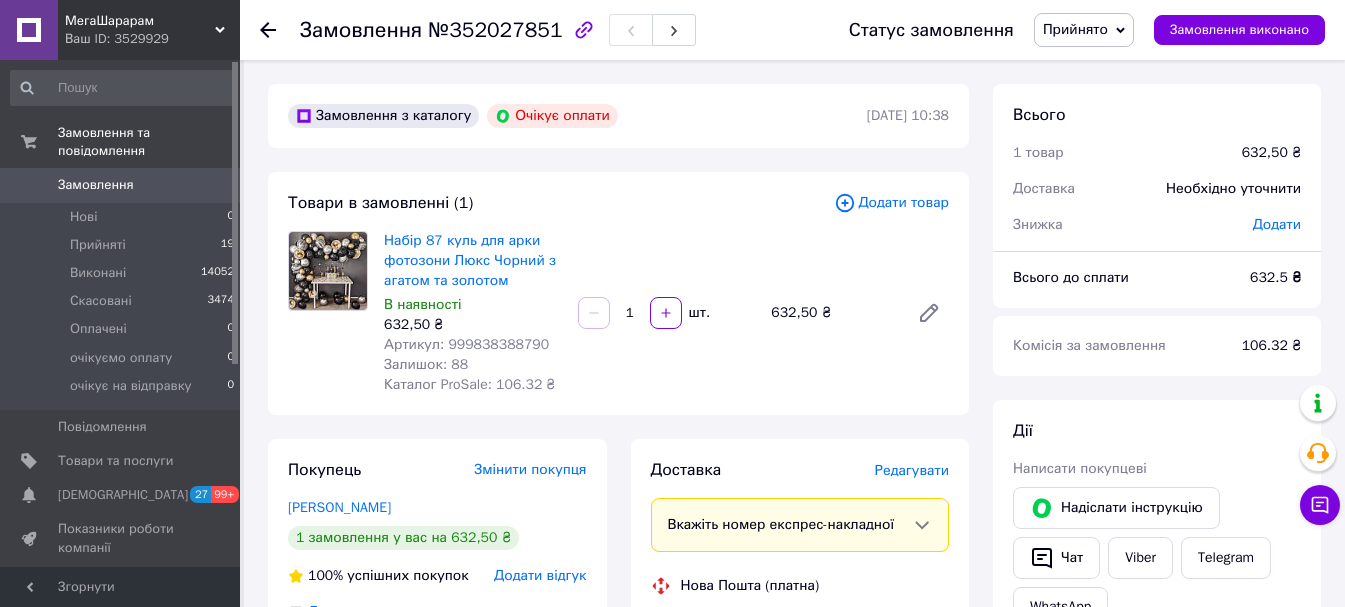 click on "Замовлення з каталогу Очікує оплати [DATE] 10:38 Товари в замовленні (1) Додати товар Набір 87 куль для арки фотозони Люкс Чорний з агатом та золотом В наявності 632,50 ₴ Артикул: 999838388790 Залишок: 88 Каталог ProSale: 106.32 ₴  1   шт. 632,50 ₴ Покупець Змінити покупця [PERSON_NAME] 1 замовлення у вас на 632,50 ₴ 100%   успішних покупок Додати відгук Додати [PHONE_NUMBER] Оплата Очікує оплати Пром-оплата Відправити запит на оплату Покупець отримає посилання на оплату цього замовлення через сповіщення в додатку Prom або у Viber. [PERSON_NAME] надішліть інструкцію, що таке Пром-оплата. Доставка [PHONE_NUMBER] < >" at bounding box center [618, 757] 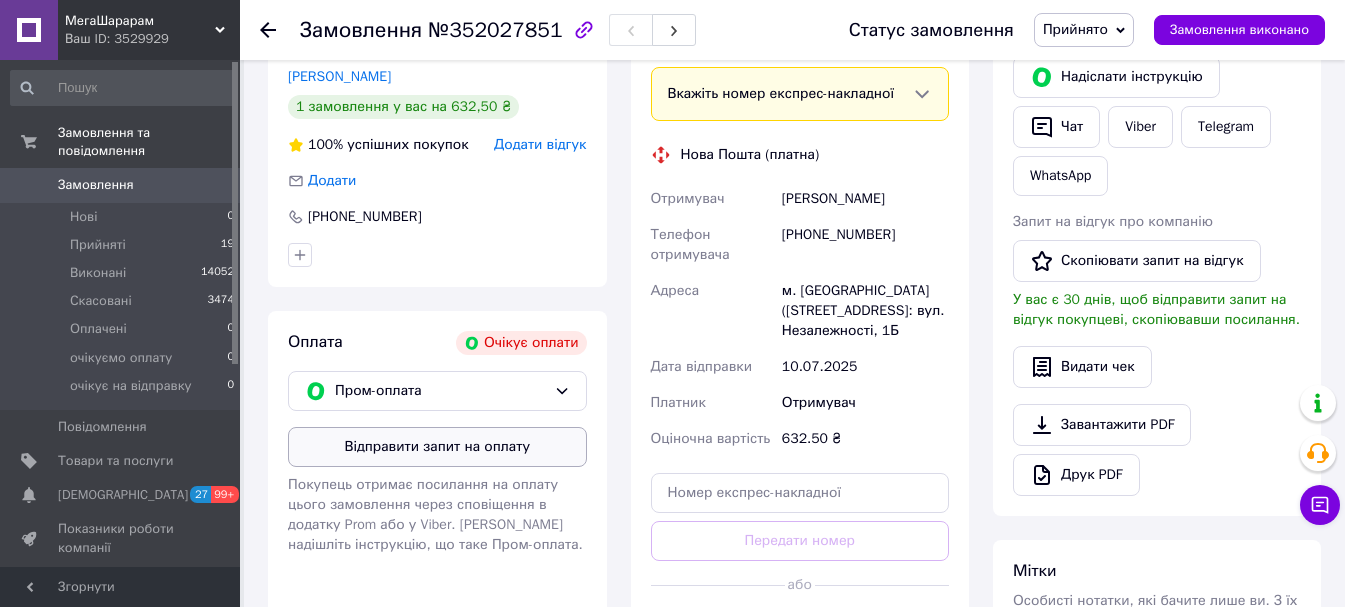 scroll, scrollTop: 500, scrollLeft: 0, axis: vertical 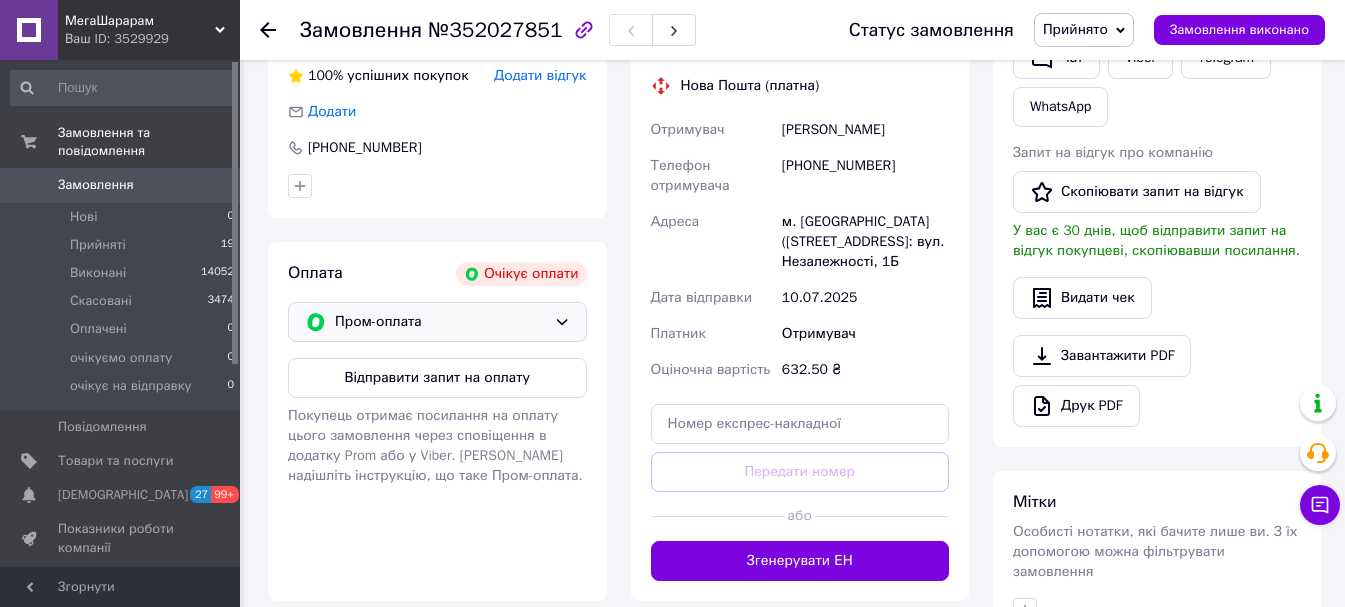 click on "Пром-оплата" at bounding box center [440, 322] 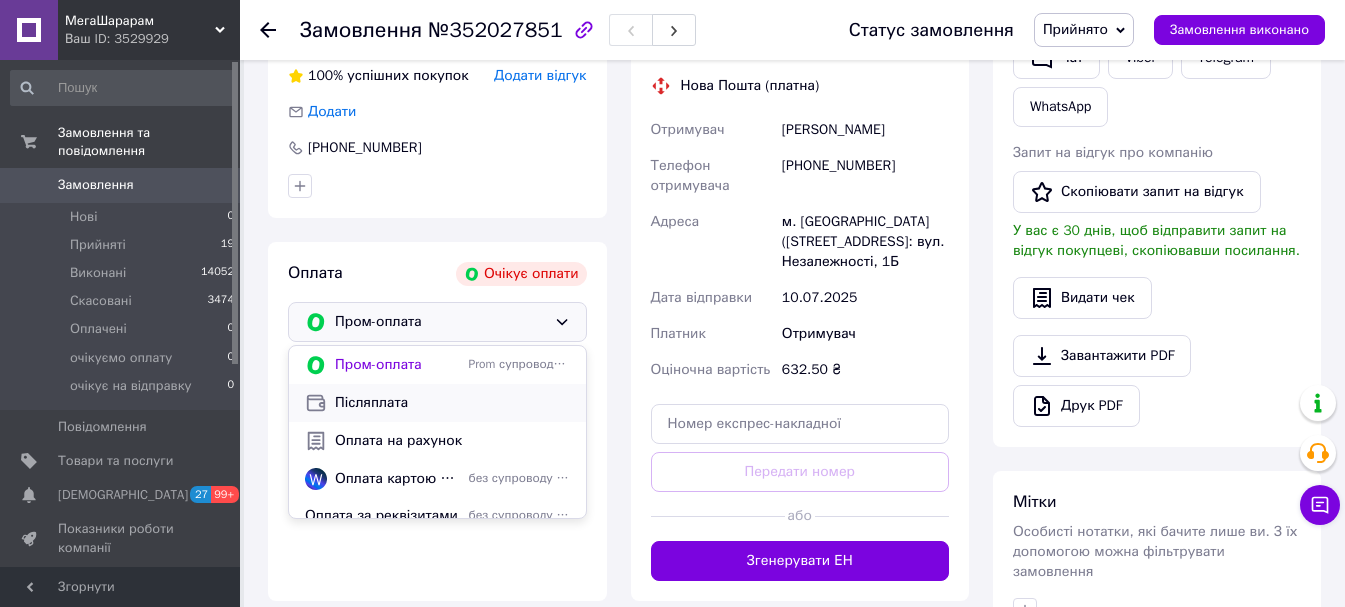 click on "Післяплата" at bounding box center [452, 403] 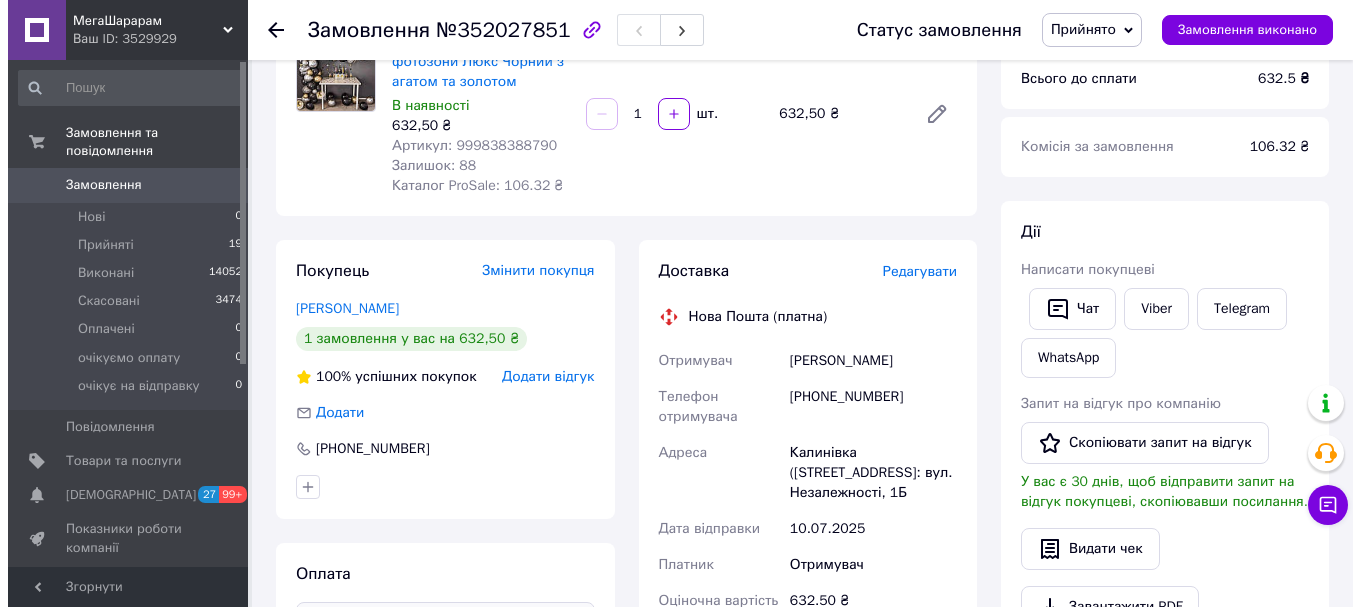 scroll, scrollTop: 100, scrollLeft: 0, axis: vertical 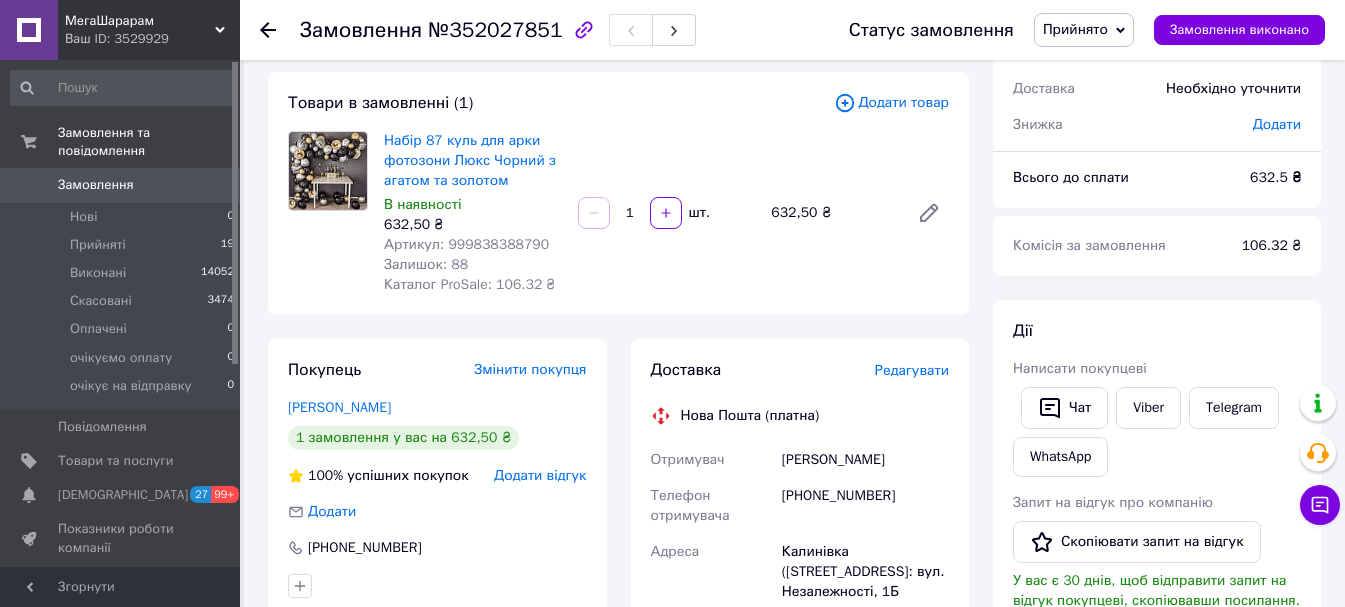 click 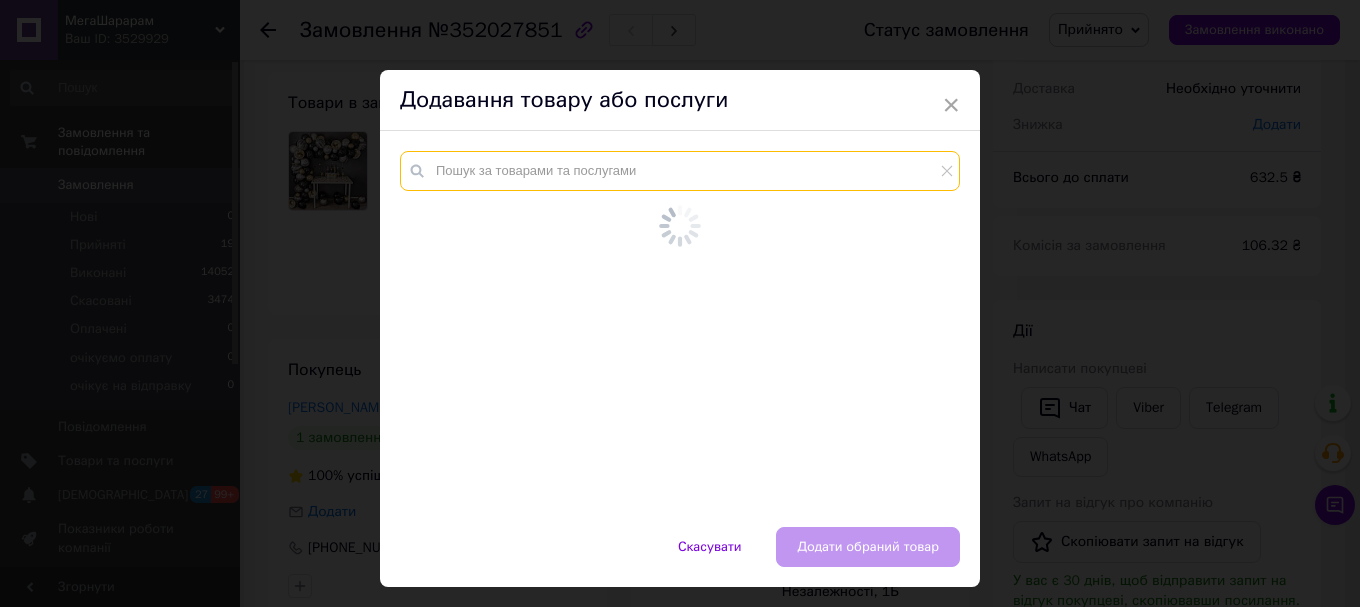 click at bounding box center (680, 171) 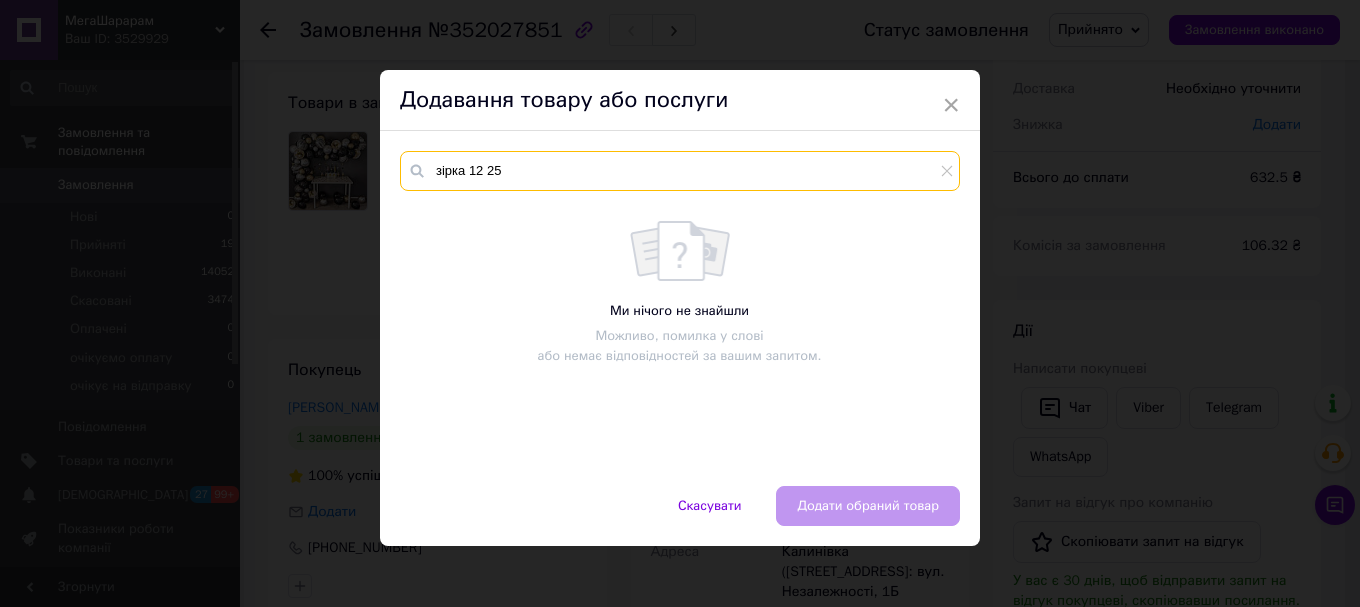 click on "зірка 12 25" at bounding box center (680, 171) 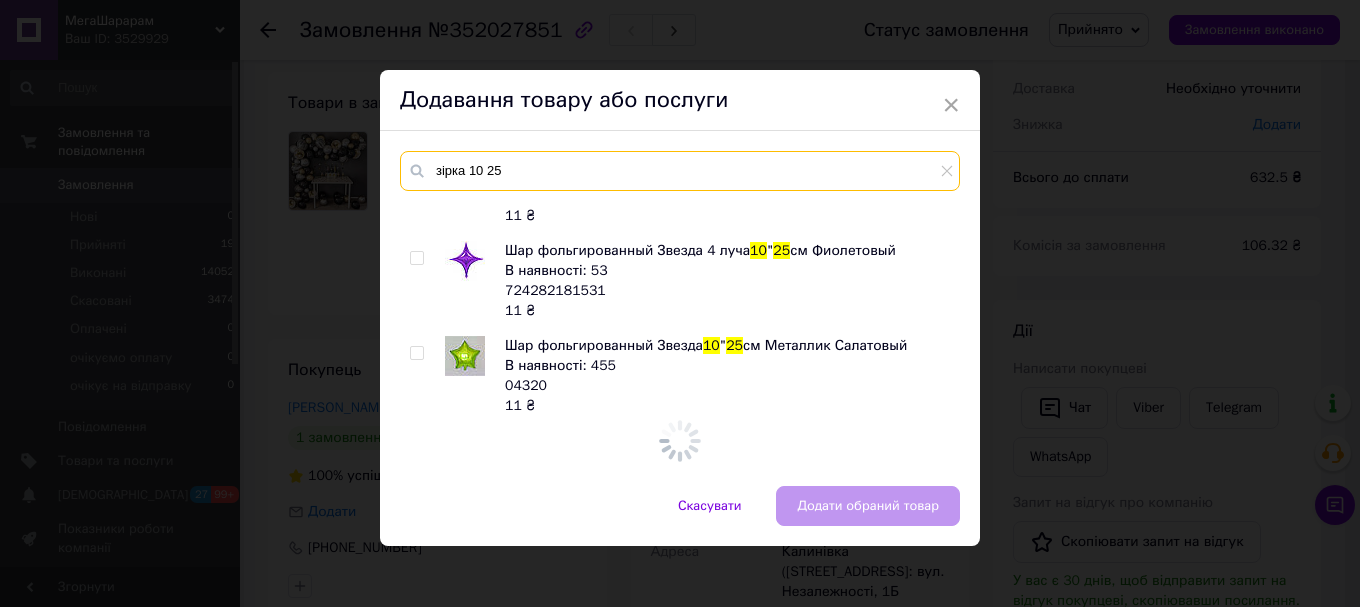 scroll, scrollTop: 2095, scrollLeft: 0, axis: vertical 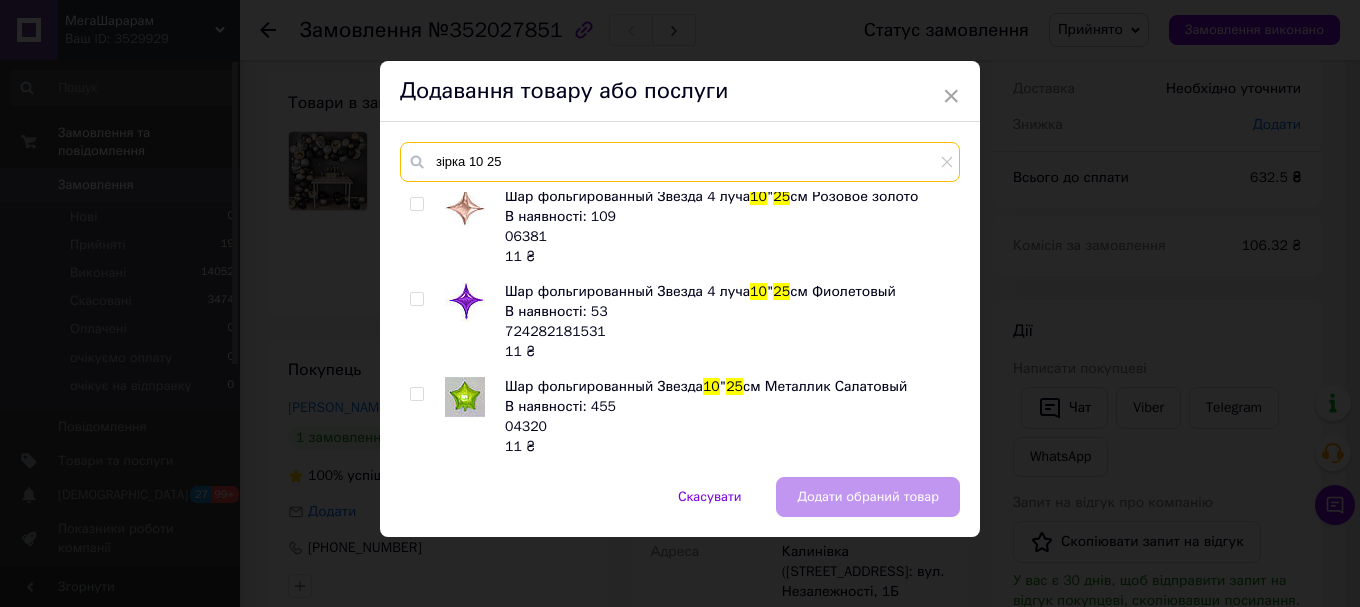 click on "зірка 10 25" at bounding box center [680, 162] 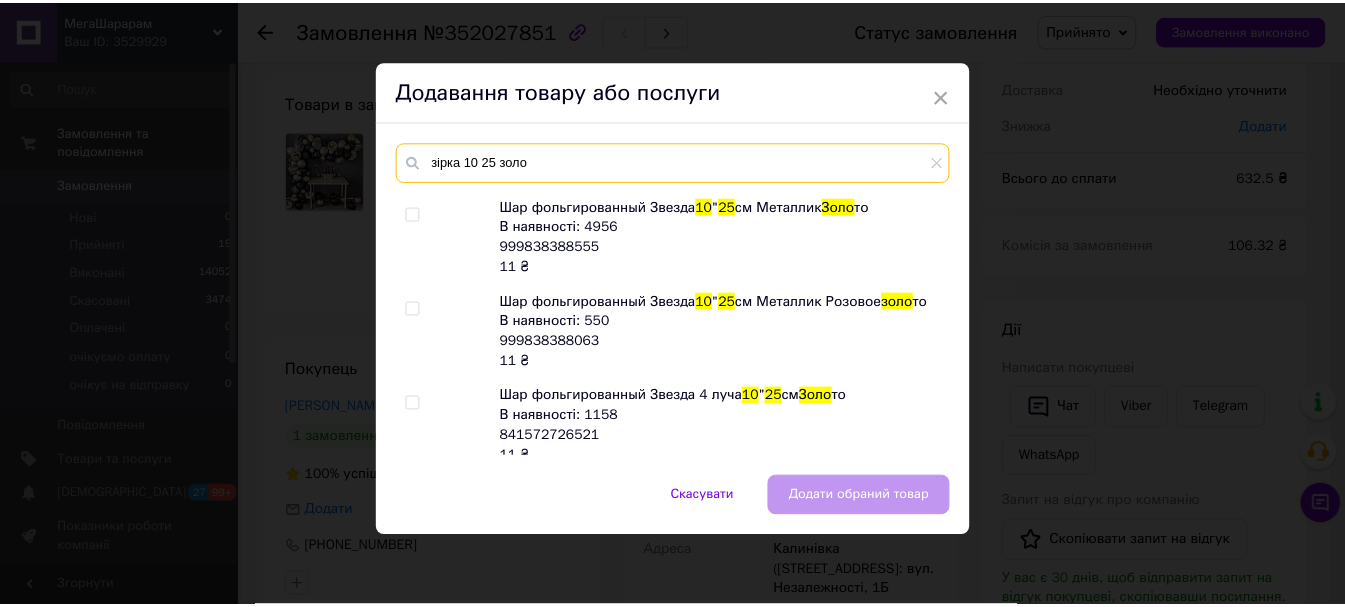 scroll, scrollTop: 0, scrollLeft: 0, axis: both 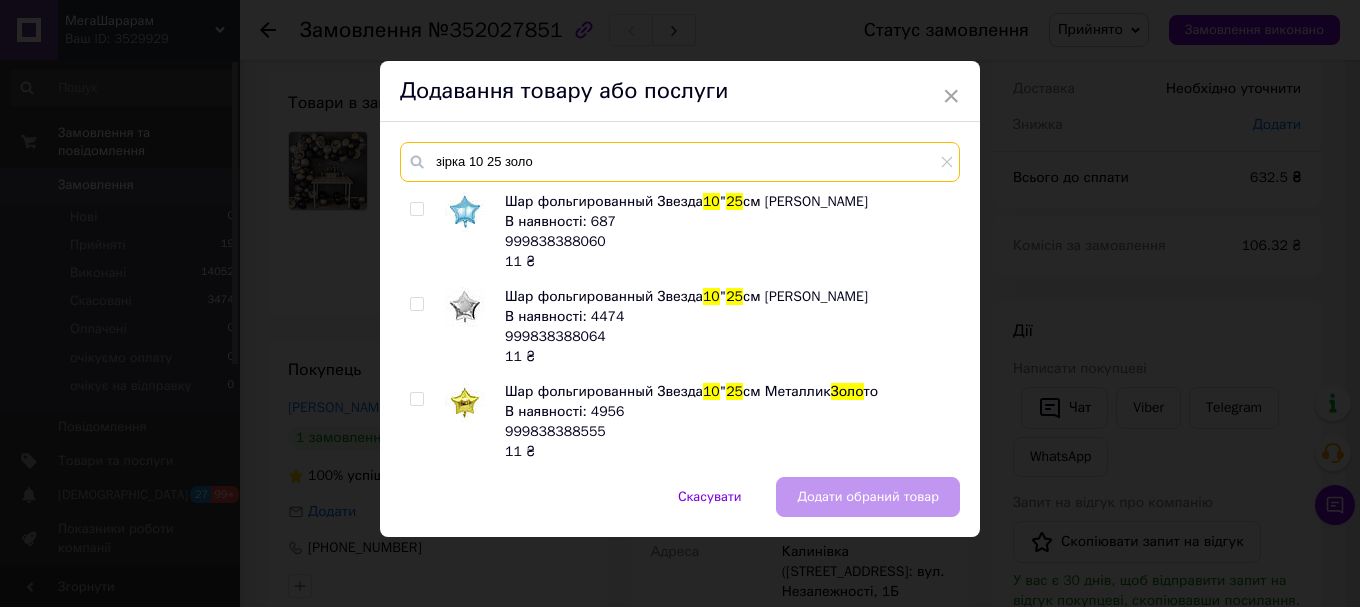 type on "зірка 10 25 золо" 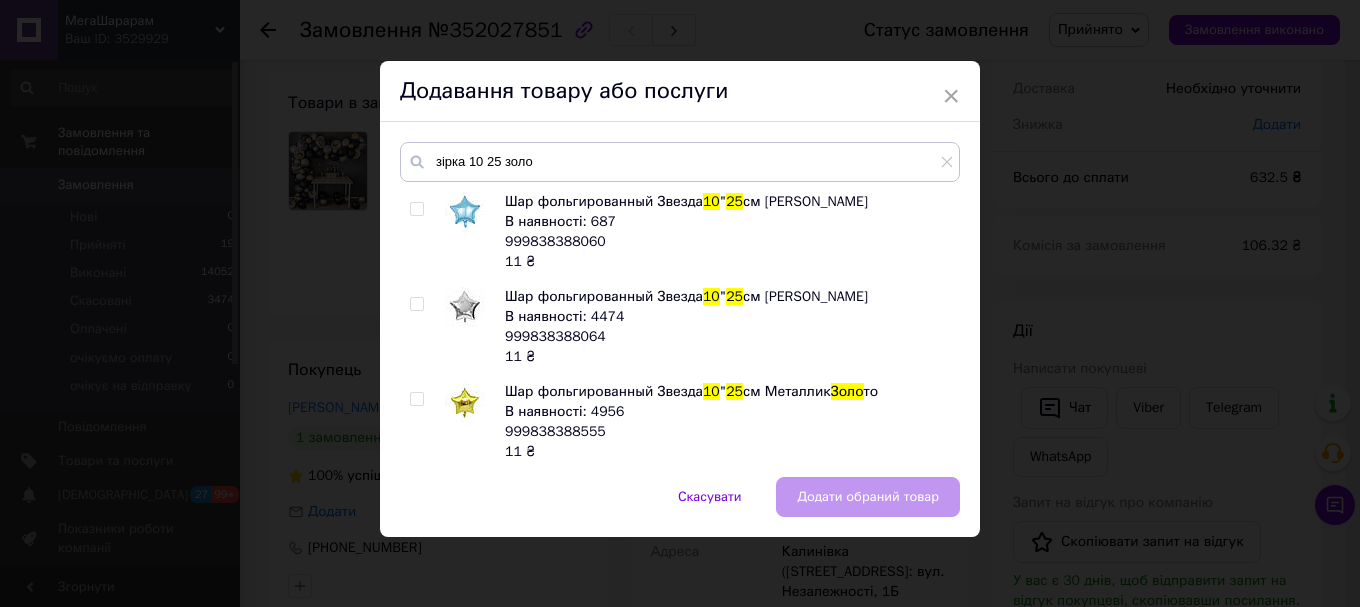 click at bounding box center (416, 399) 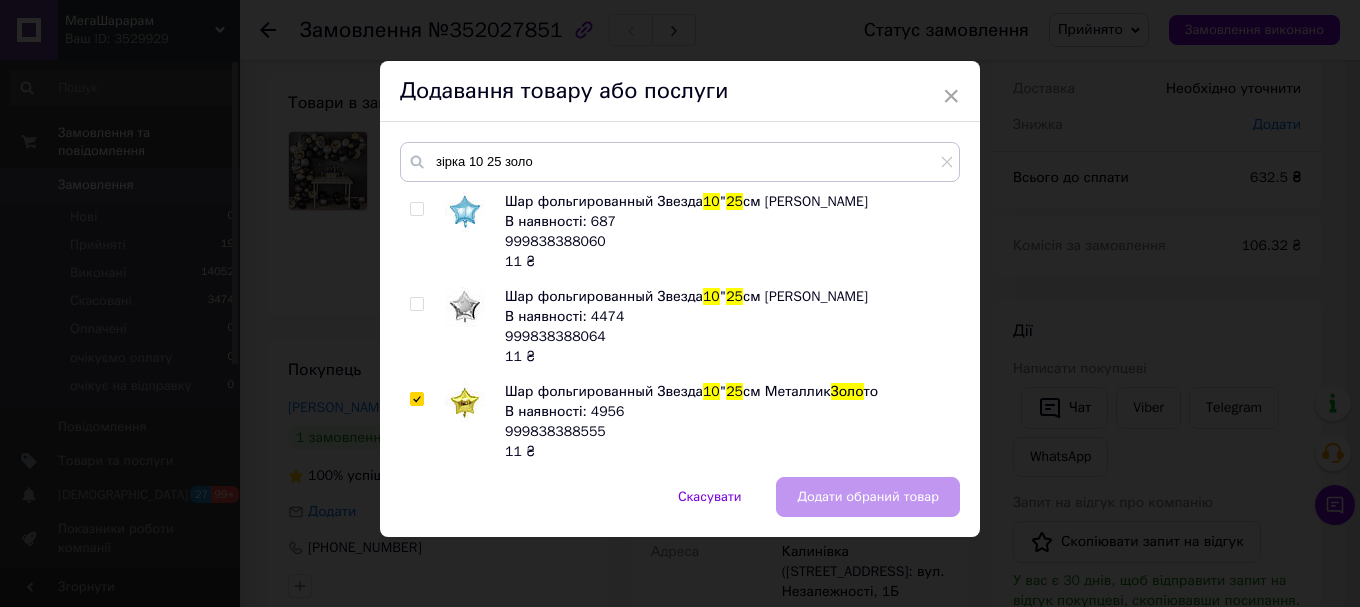 checkbox on "true" 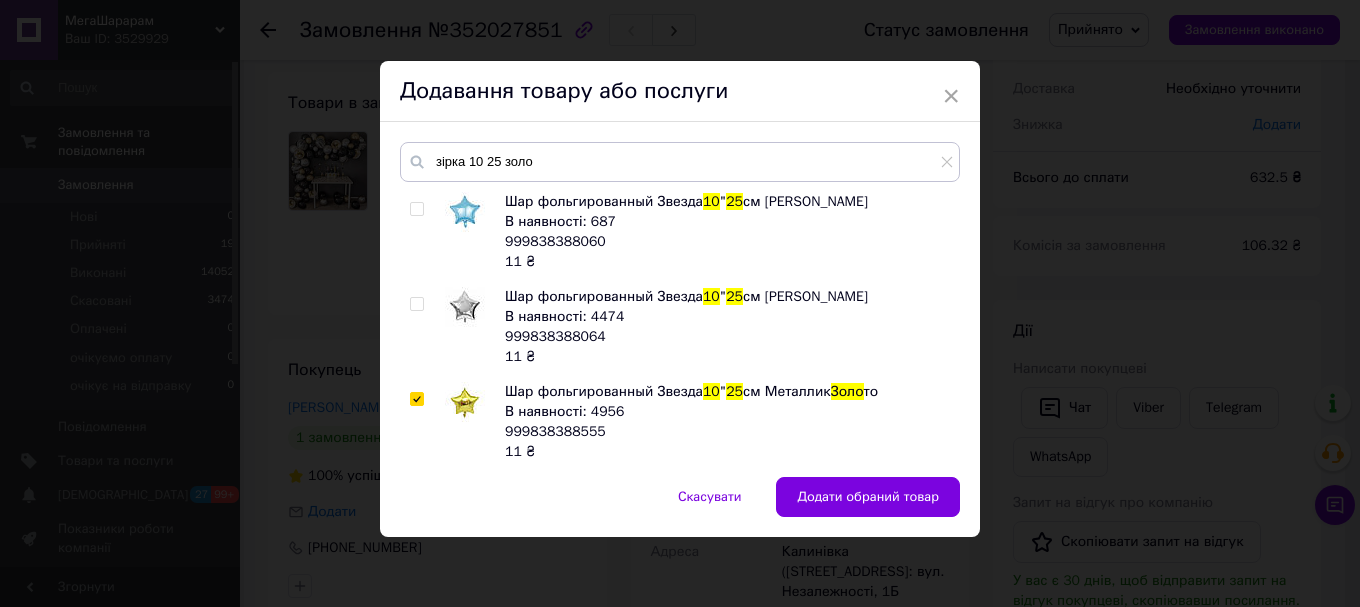 click at bounding box center (416, 304) 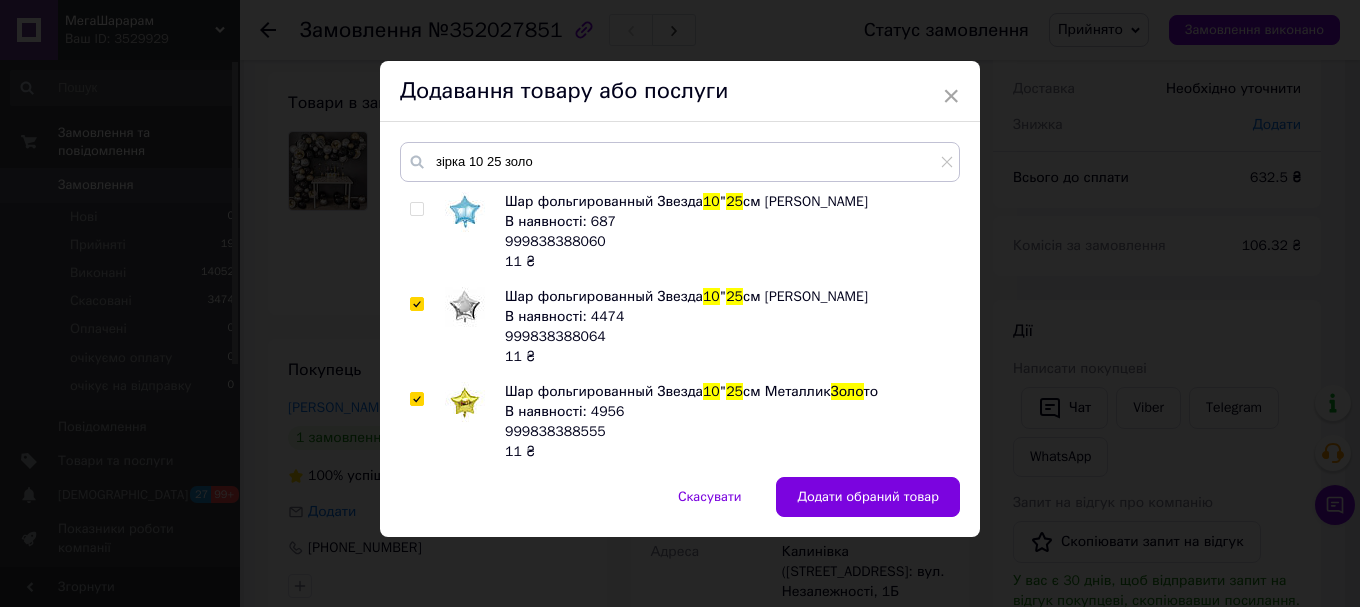 checkbox on "true" 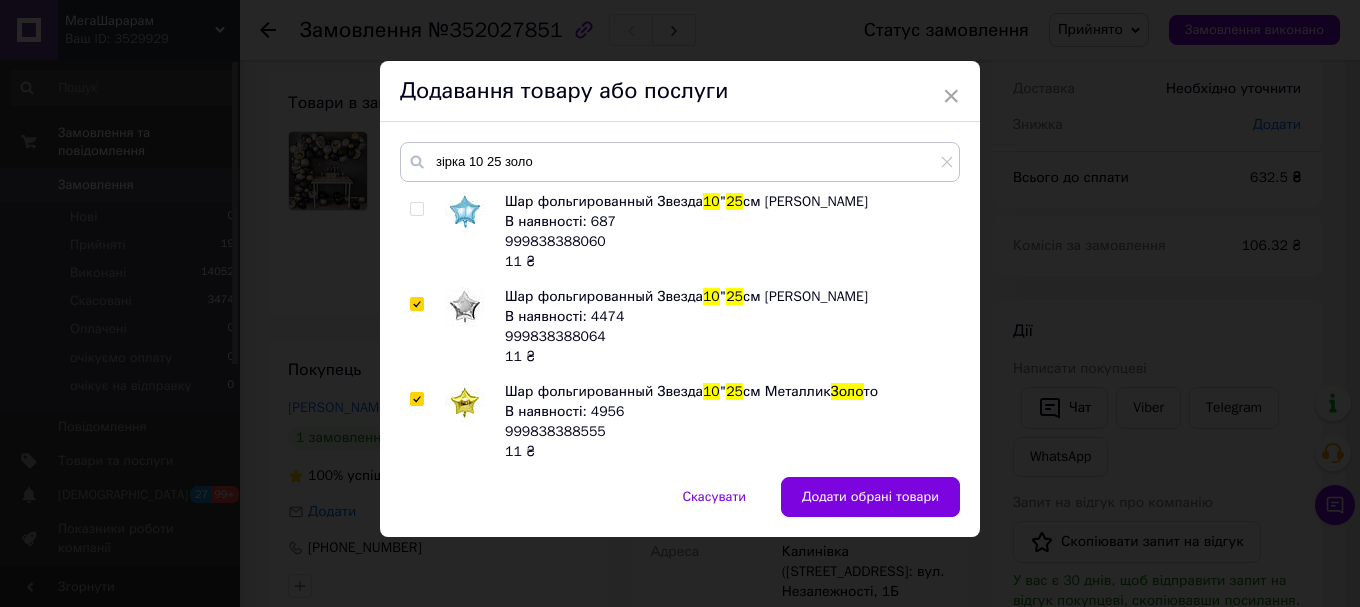 drag, startPoint x: 852, startPoint y: 482, endPoint x: 866, endPoint y: 472, distance: 17.20465 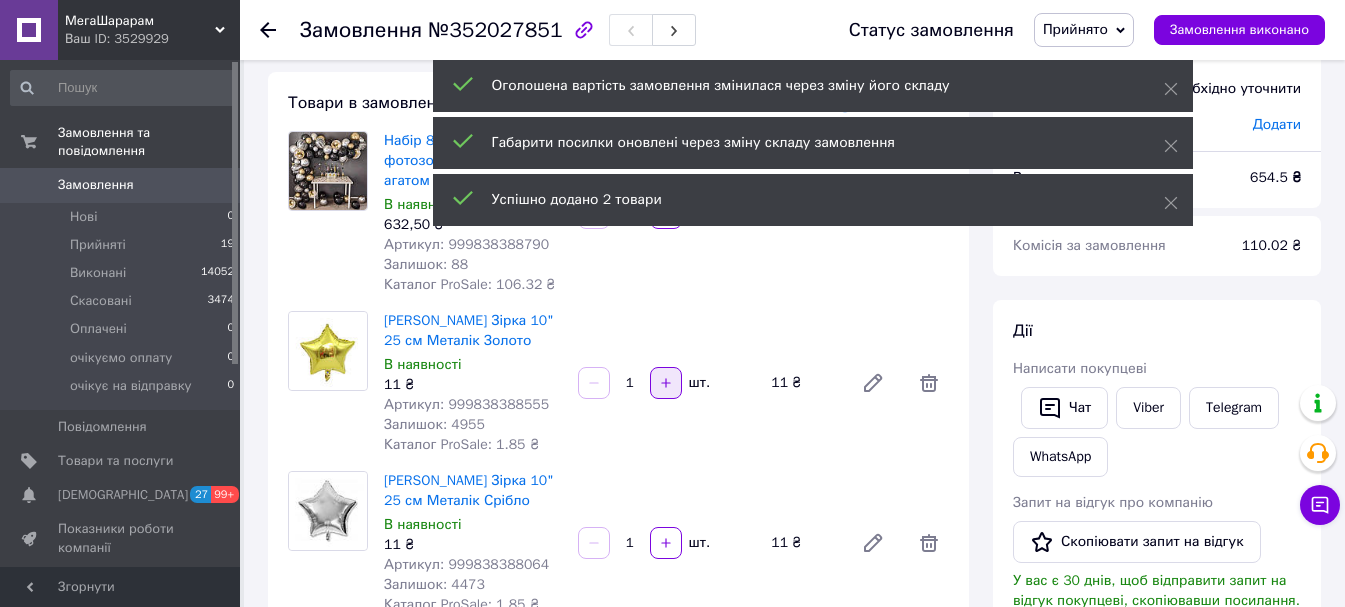 click 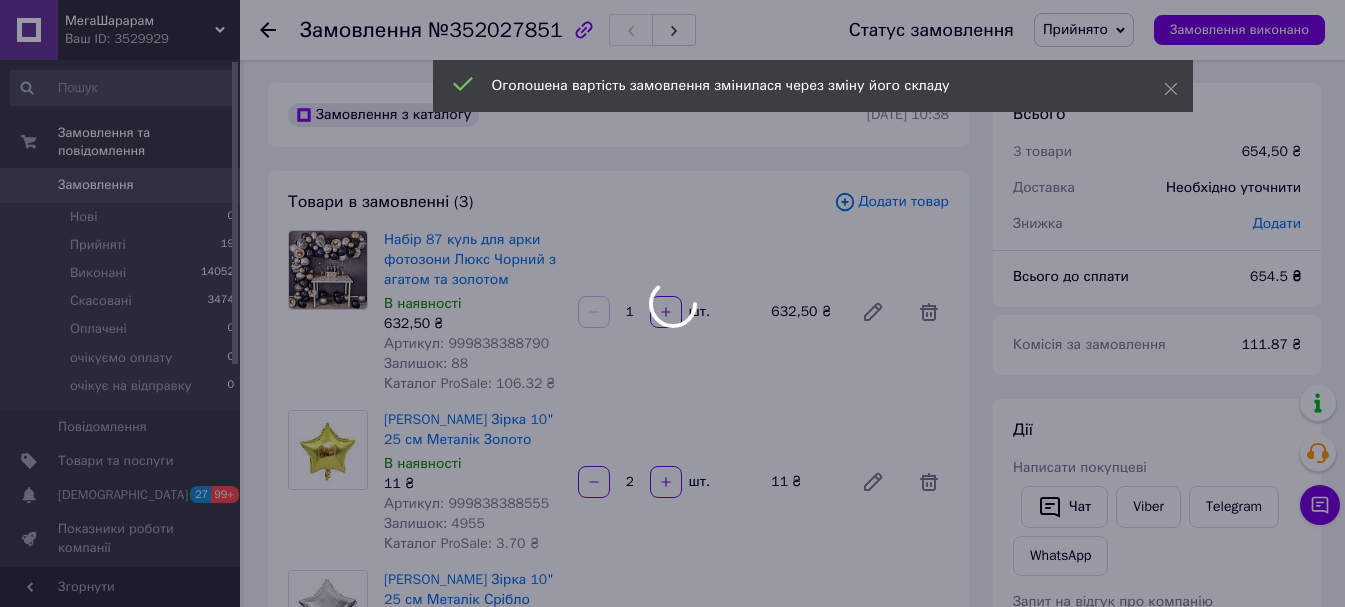 scroll, scrollTop: 0, scrollLeft: 0, axis: both 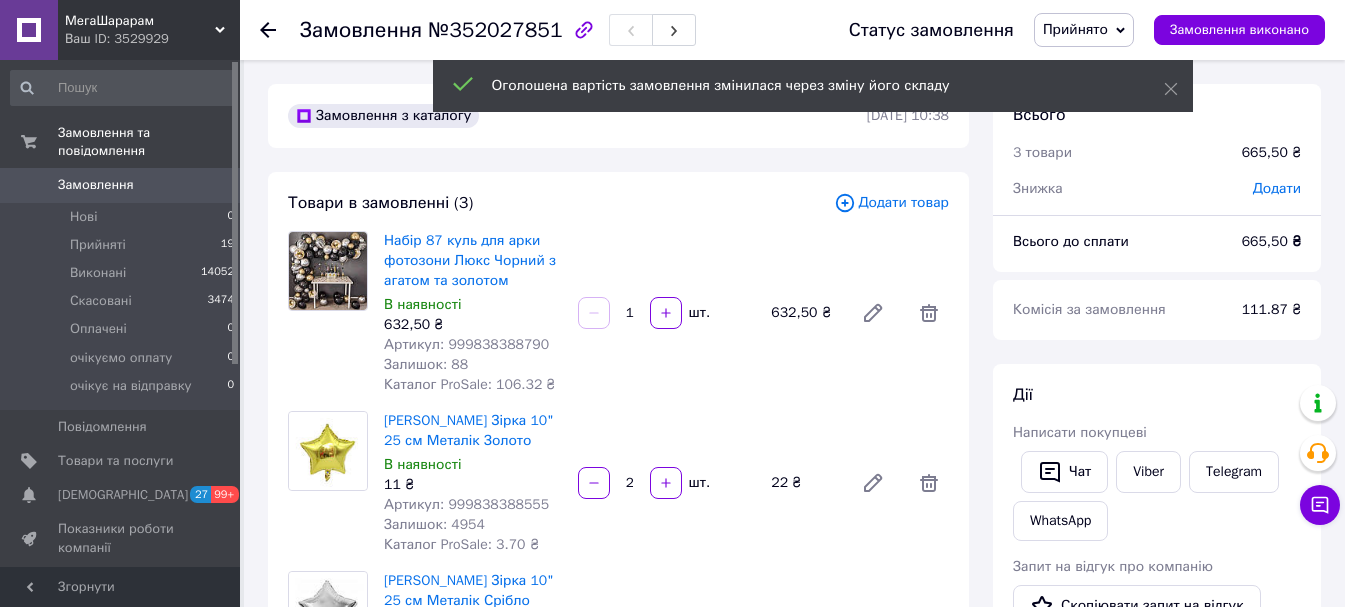 click 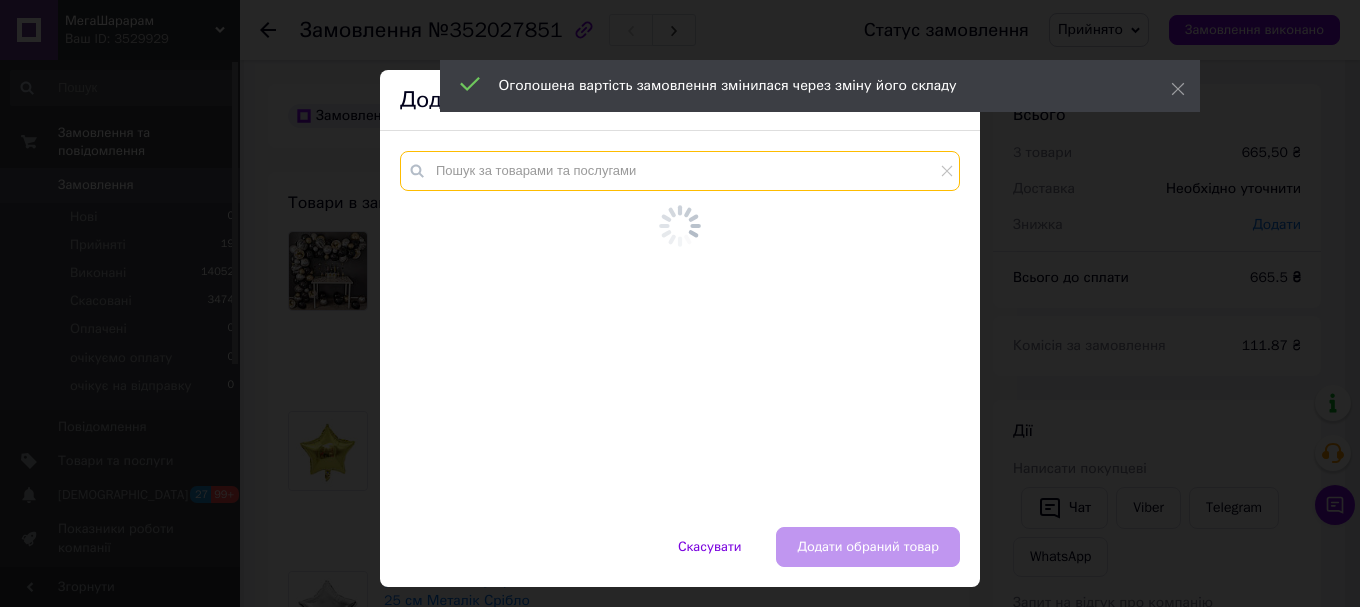 click at bounding box center [680, 171] 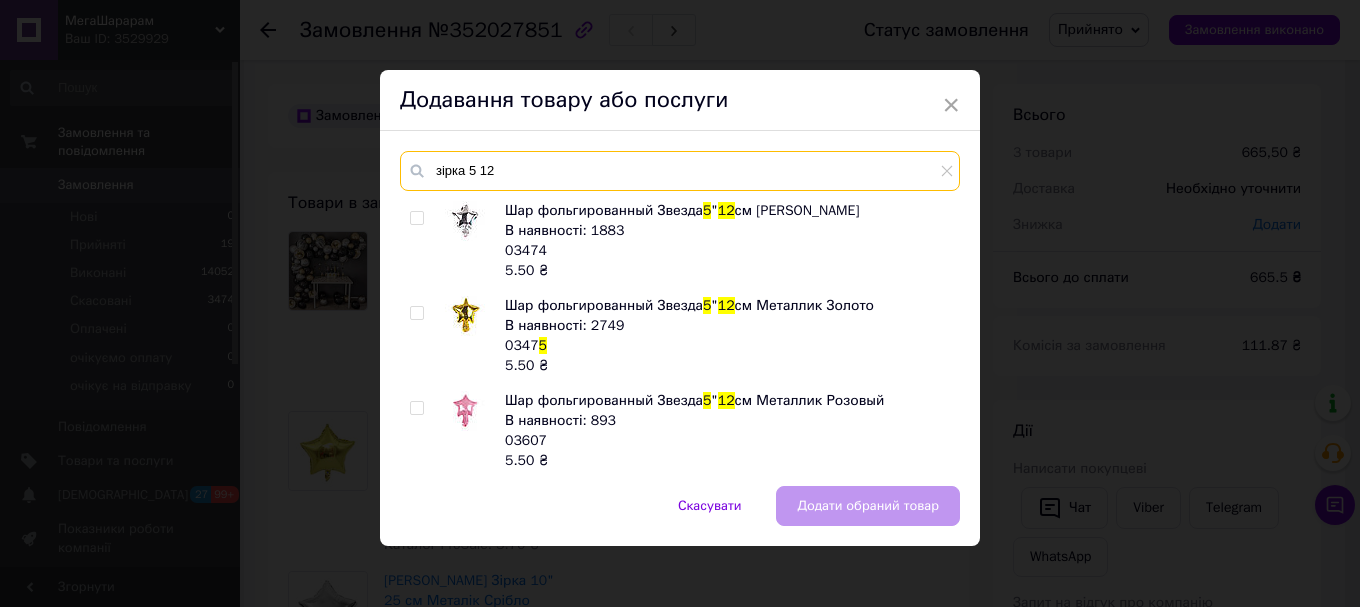 type on "зірка 5 12" 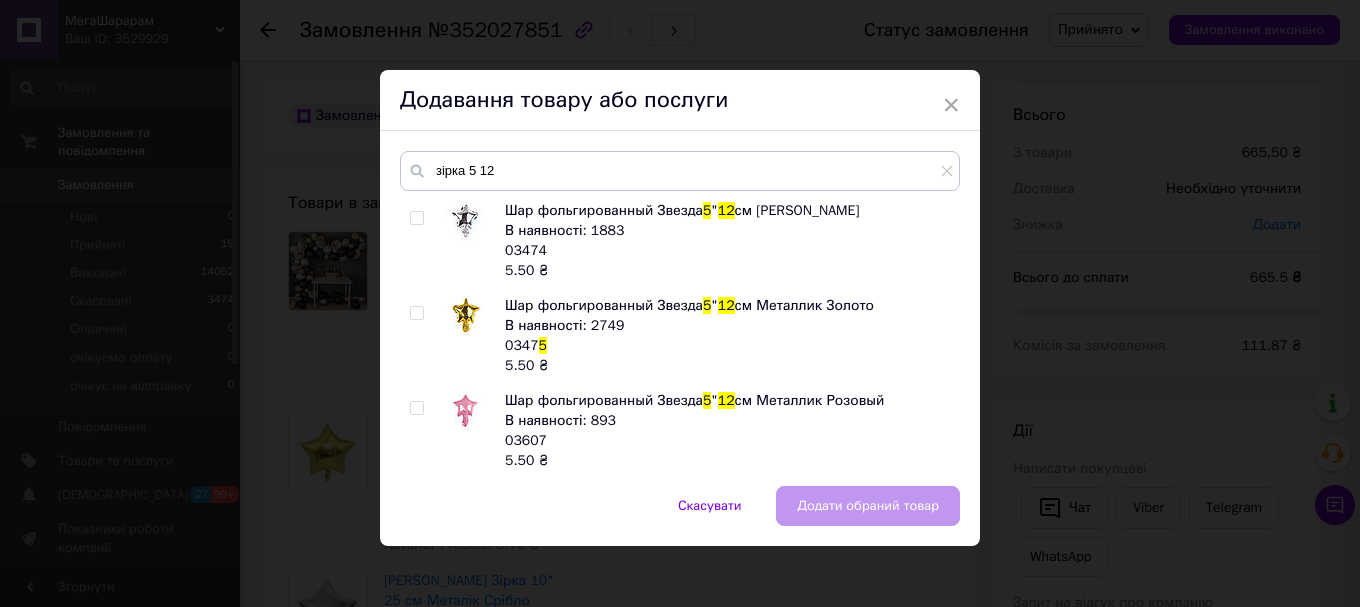 click at bounding box center (416, 218) 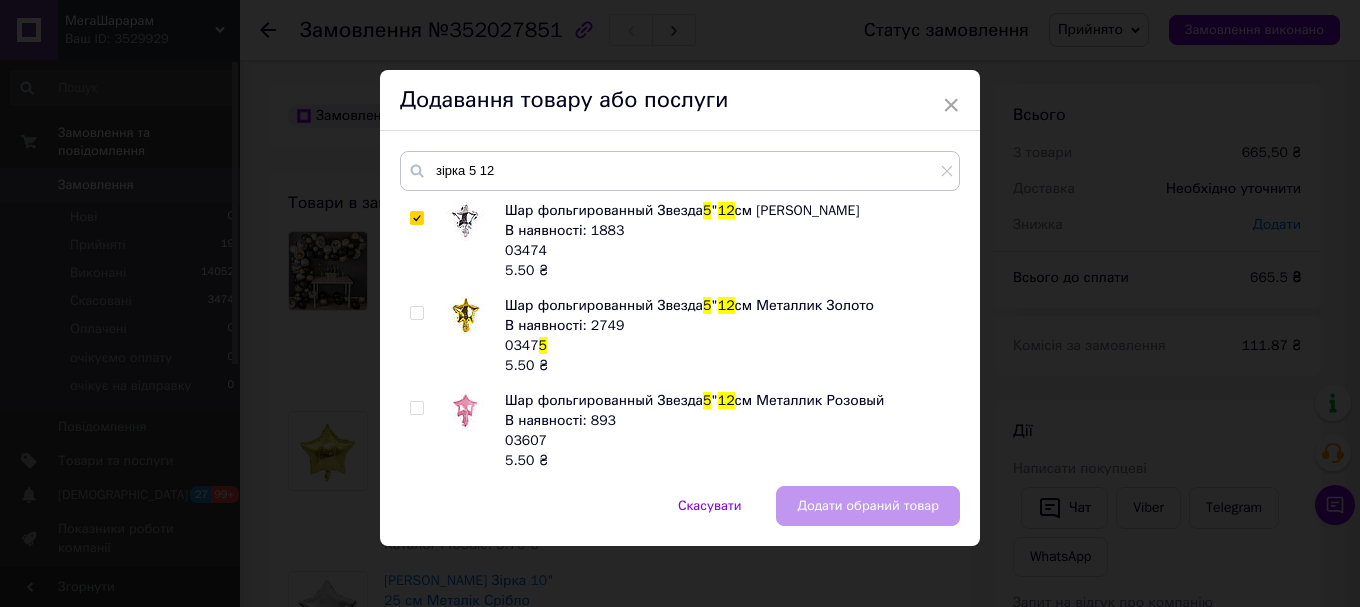 checkbox on "true" 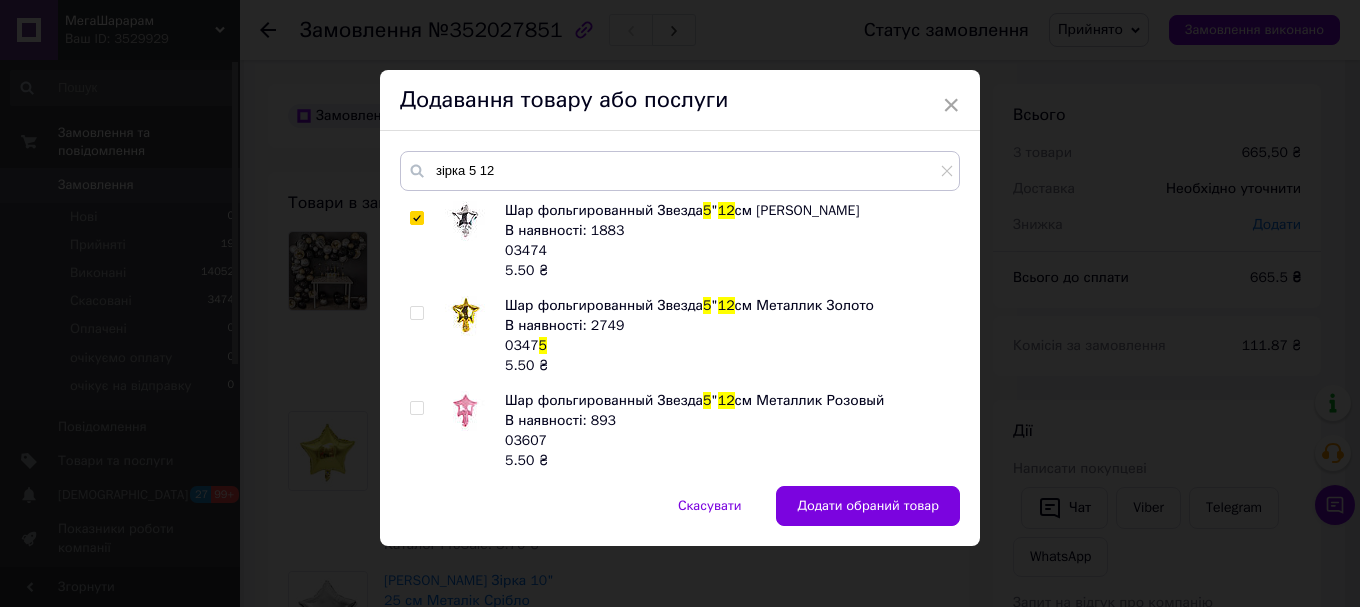click at bounding box center (416, 313) 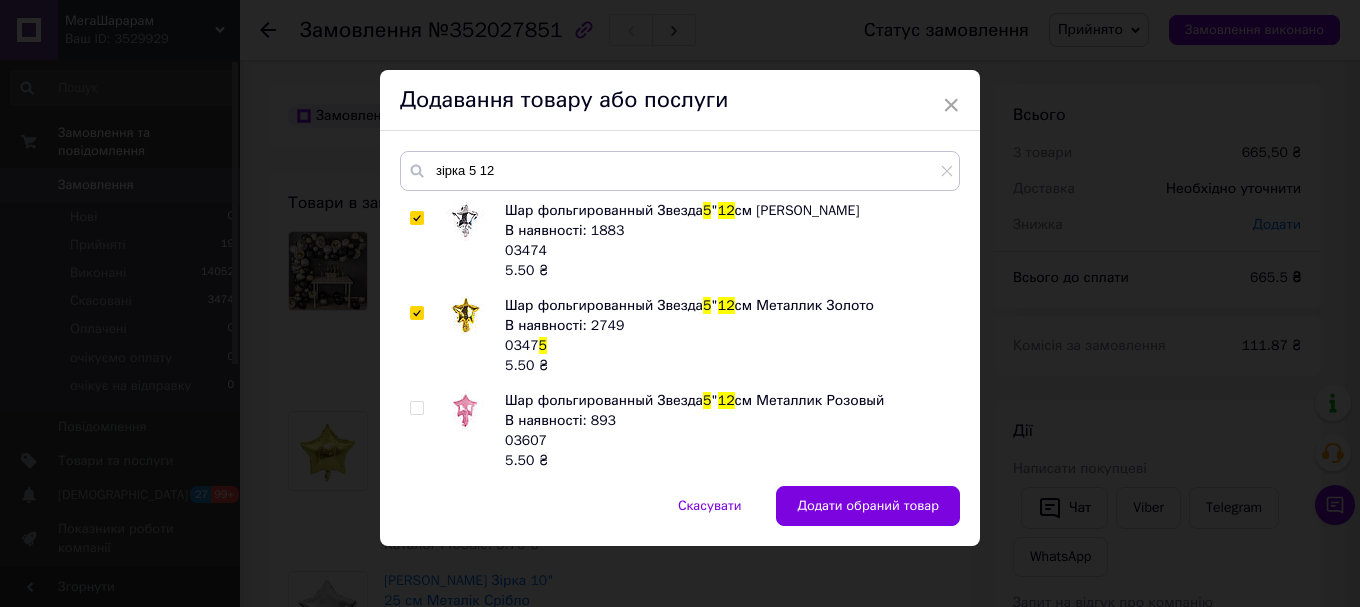 checkbox on "true" 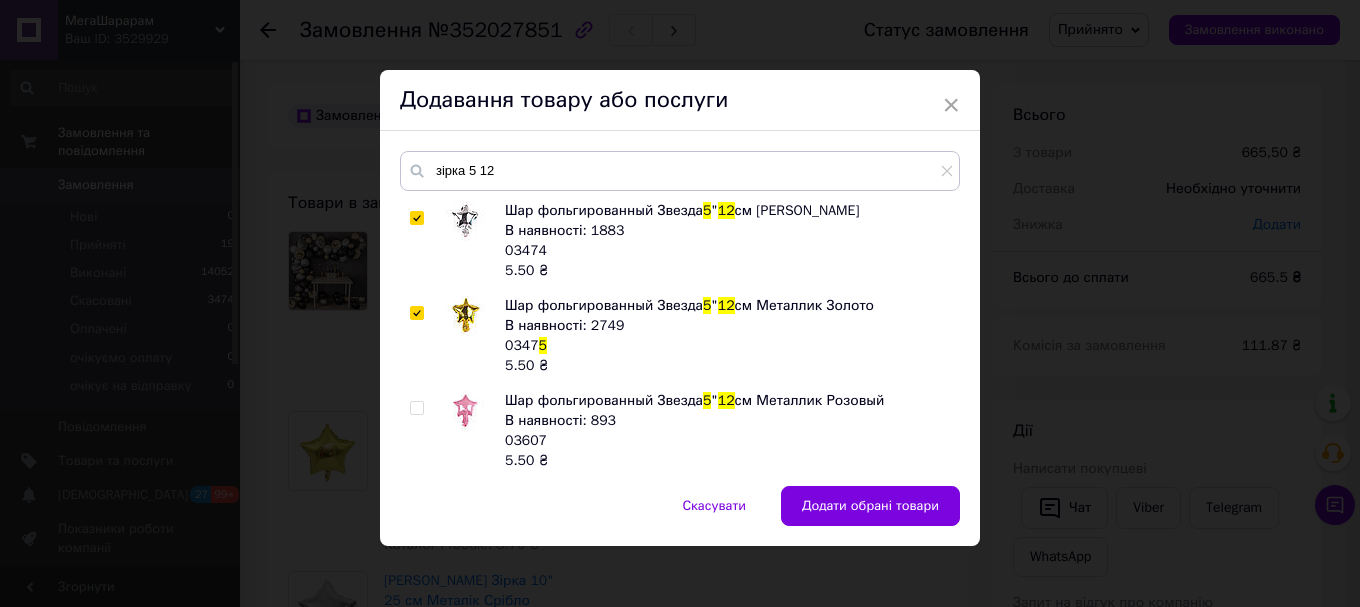 click on "Додати обрані товари" at bounding box center [870, 506] 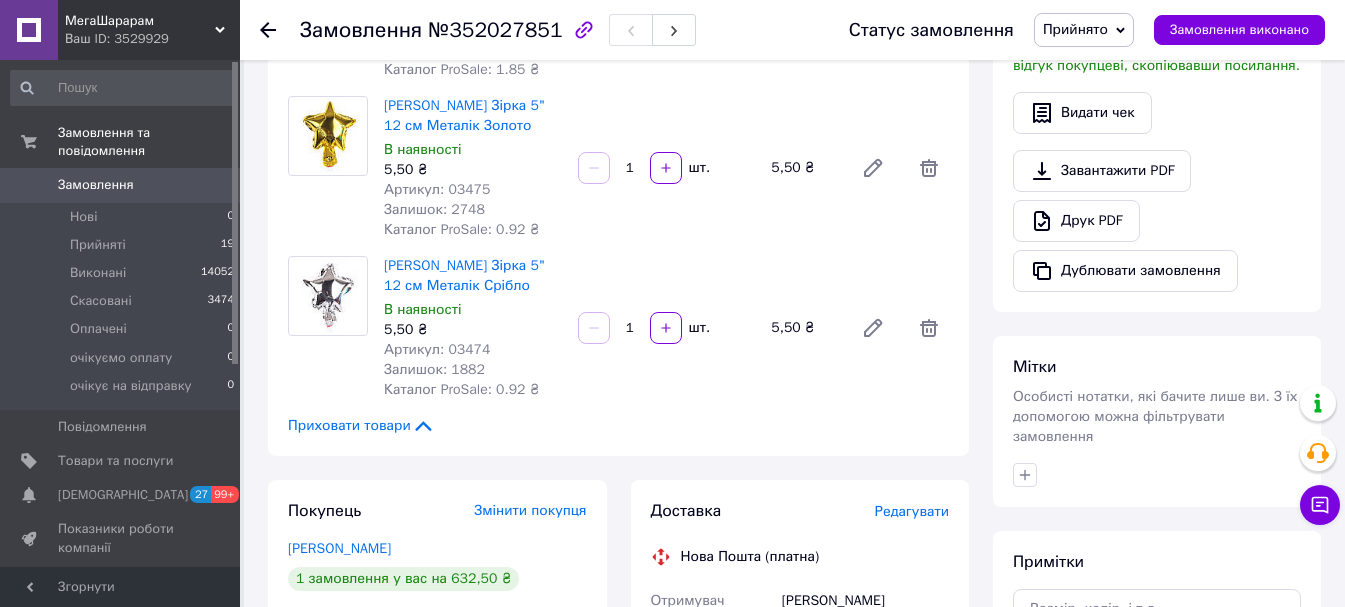 scroll, scrollTop: 600, scrollLeft: 0, axis: vertical 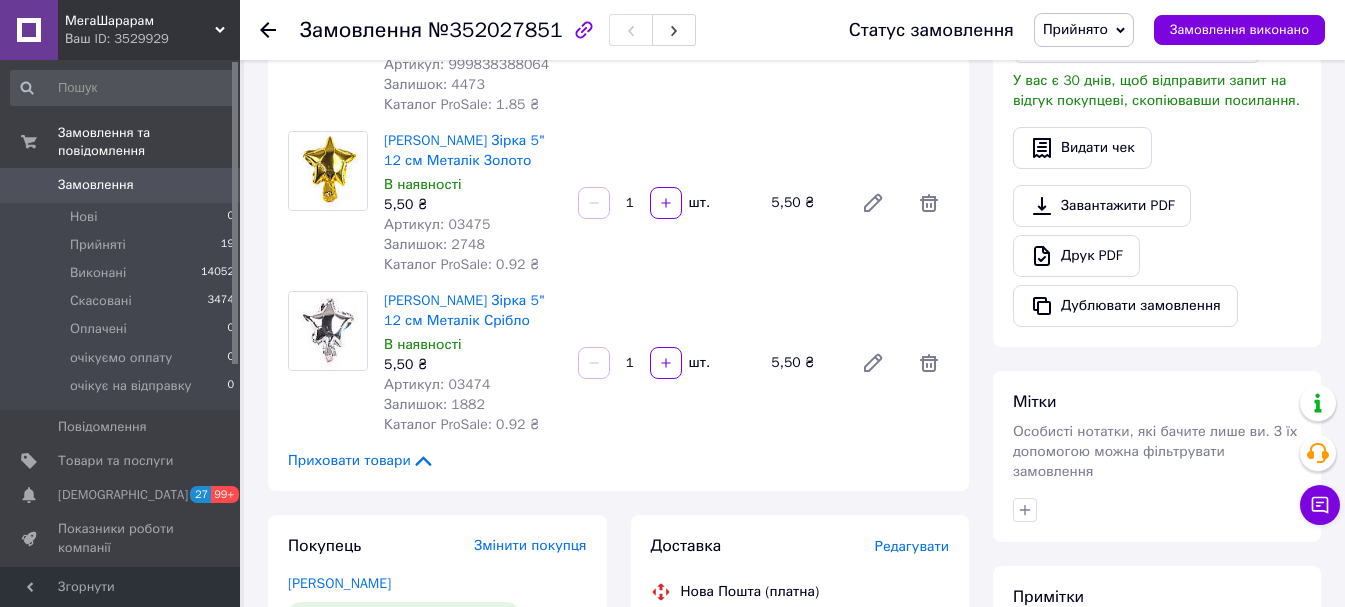 drag, startPoint x: 668, startPoint y: 370, endPoint x: 688, endPoint y: 354, distance: 25.612497 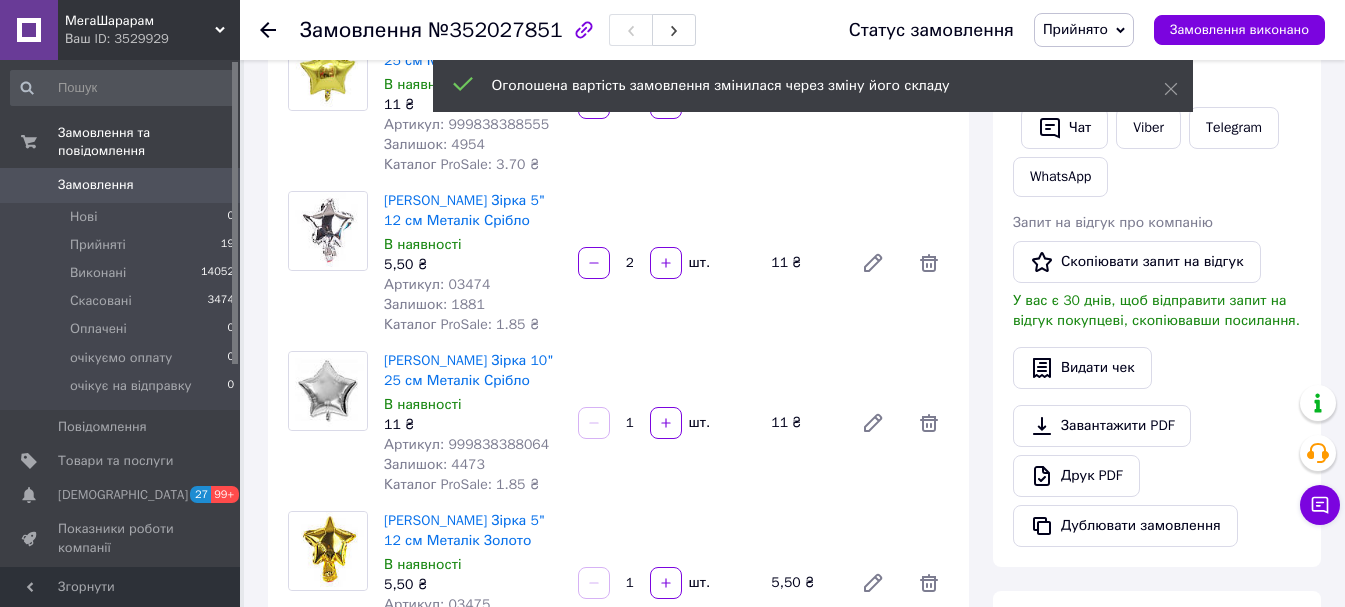 scroll, scrollTop: 480, scrollLeft: 0, axis: vertical 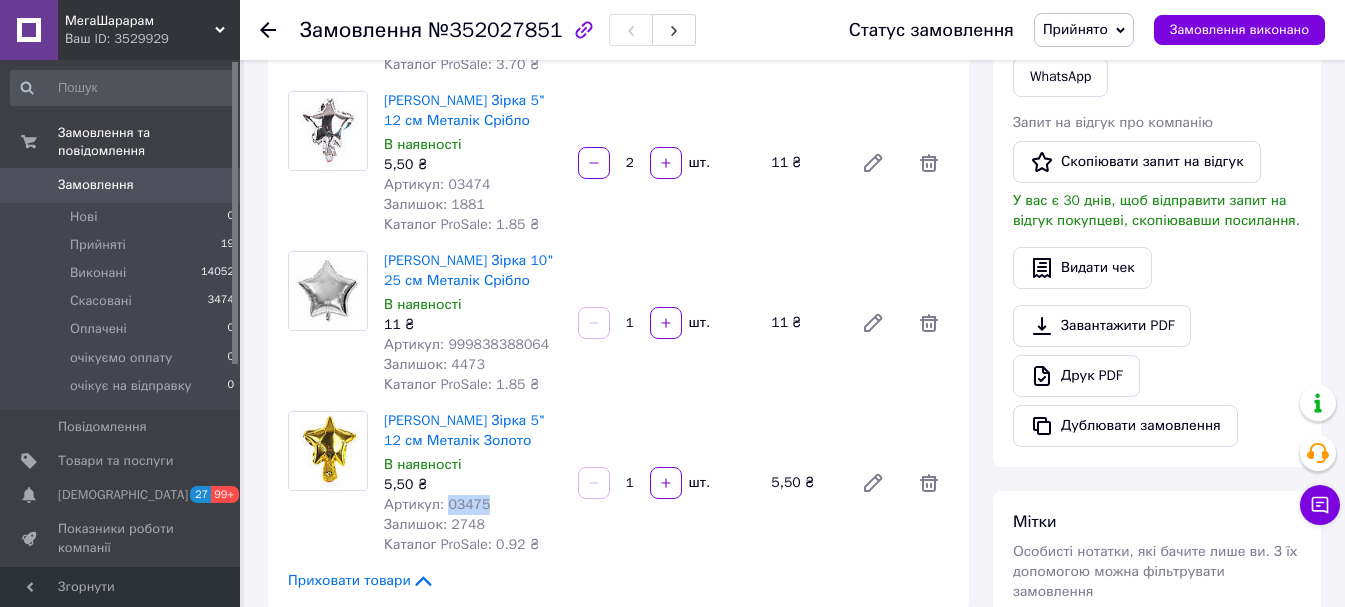 drag, startPoint x: 494, startPoint y: 499, endPoint x: 445, endPoint y: 506, distance: 49.497475 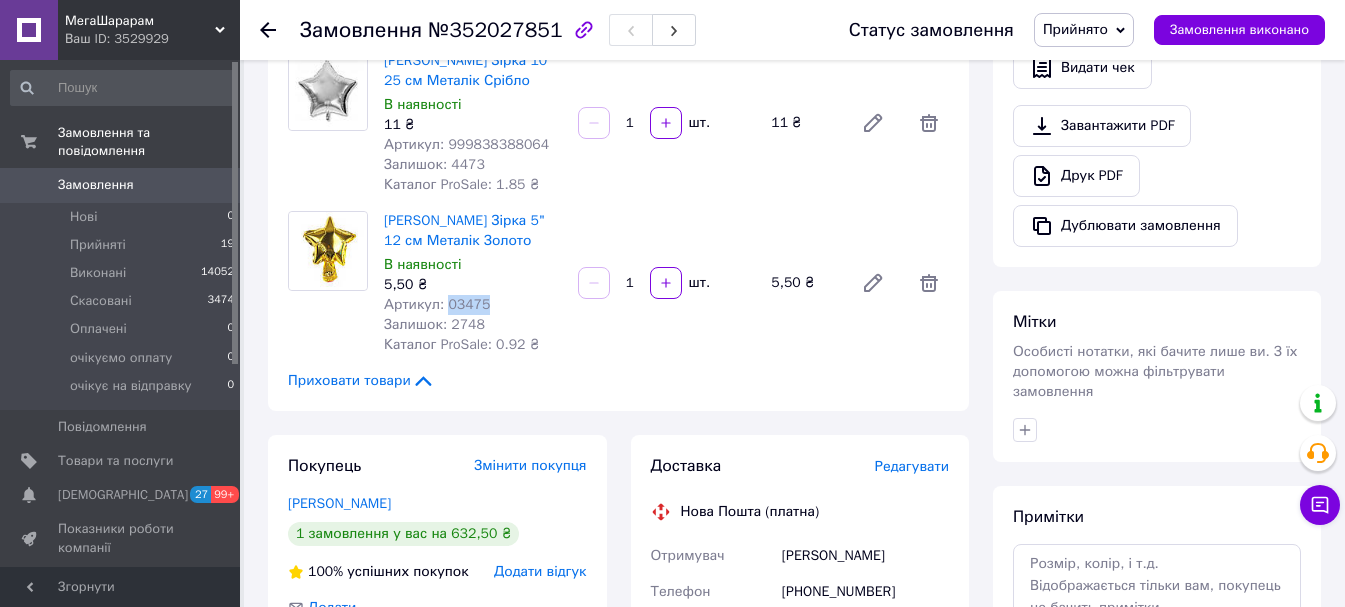 scroll, scrollTop: 580, scrollLeft: 0, axis: vertical 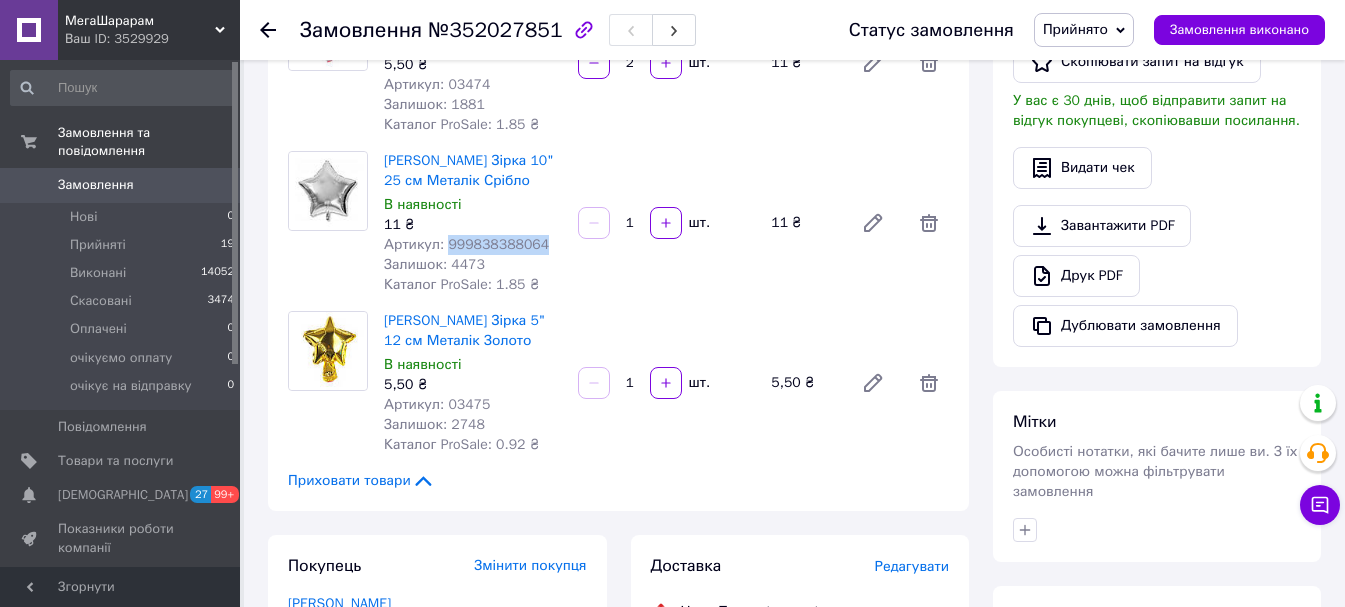 drag, startPoint x: 540, startPoint y: 246, endPoint x: 446, endPoint y: 248, distance: 94.02127 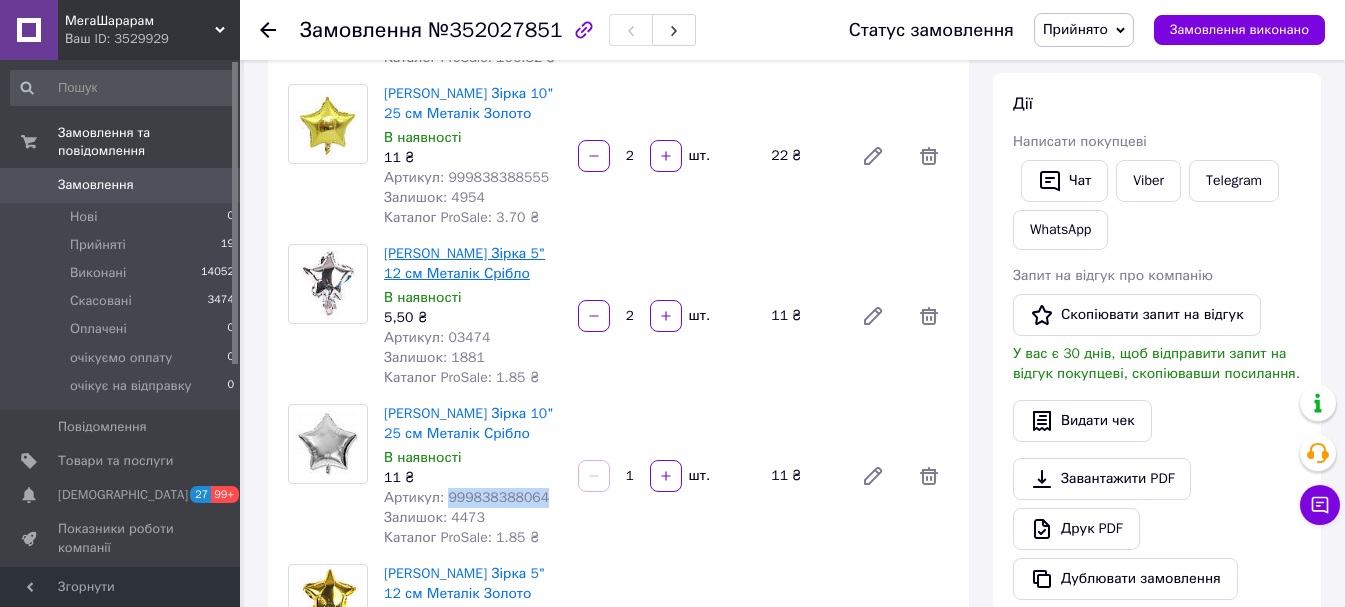 scroll, scrollTop: 280, scrollLeft: 0, axis: vertical 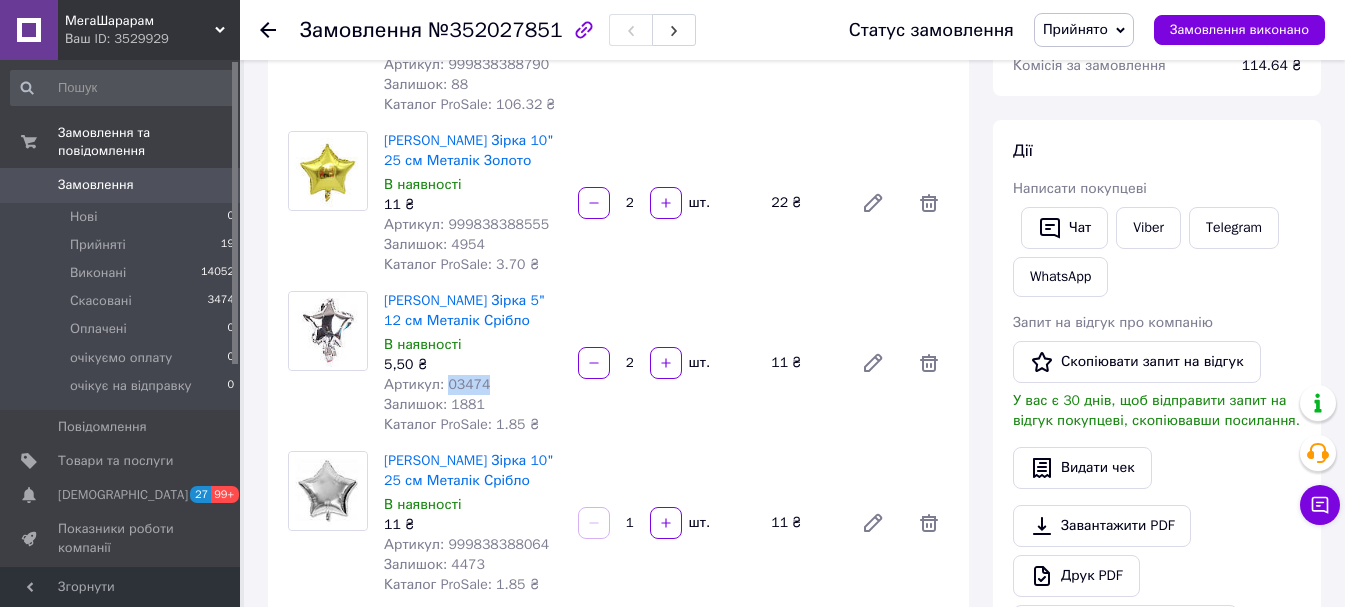 drag, startPoint x: 502, startPoint y: 388, endPoint x: 443, endPoint y: 381, distance: 59.413803 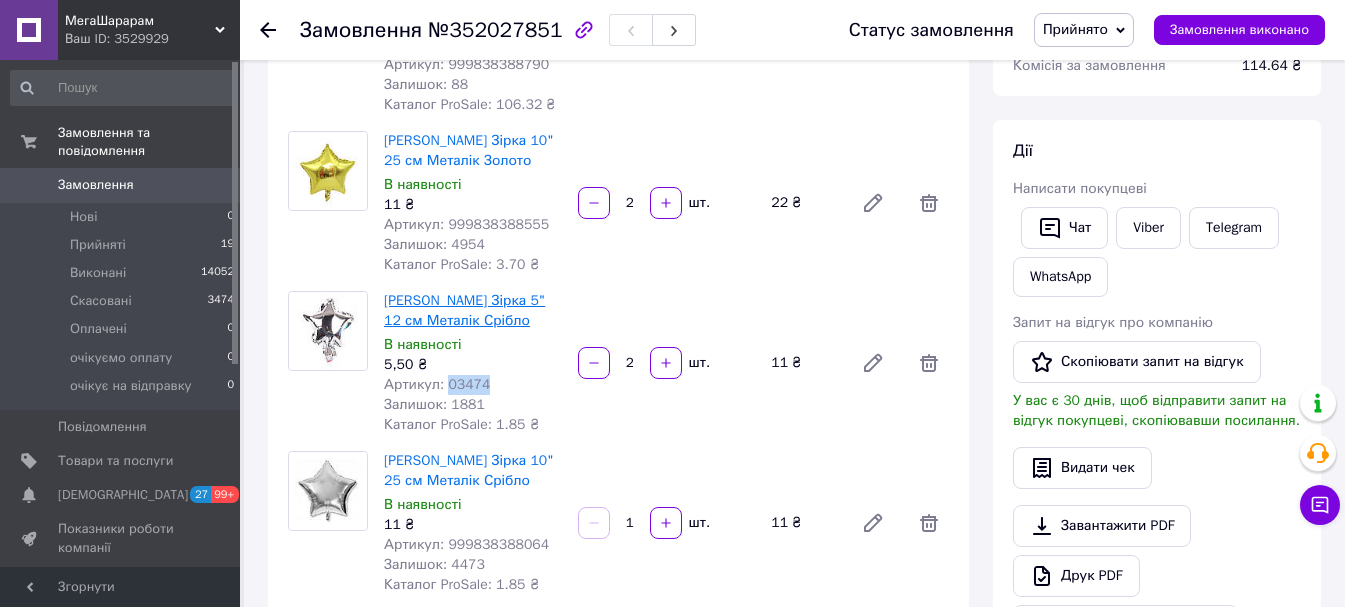 copy on "03474" 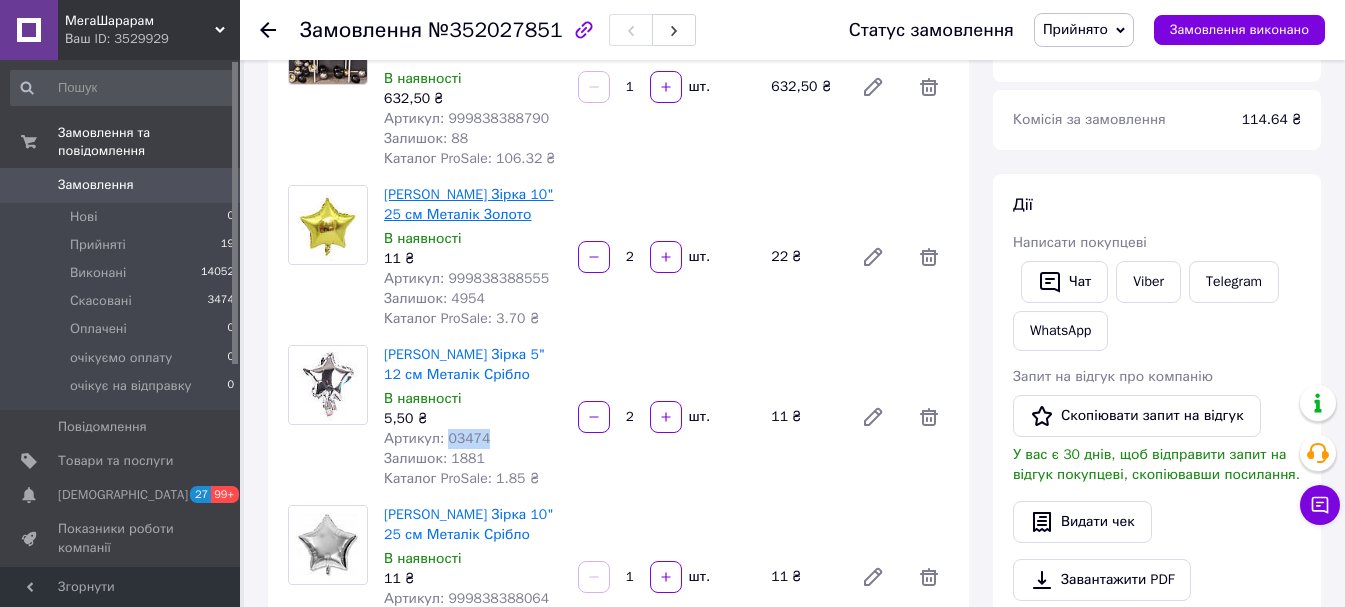 scroll, scrollTop: 180, scrollLeft: 0, axis: vertical 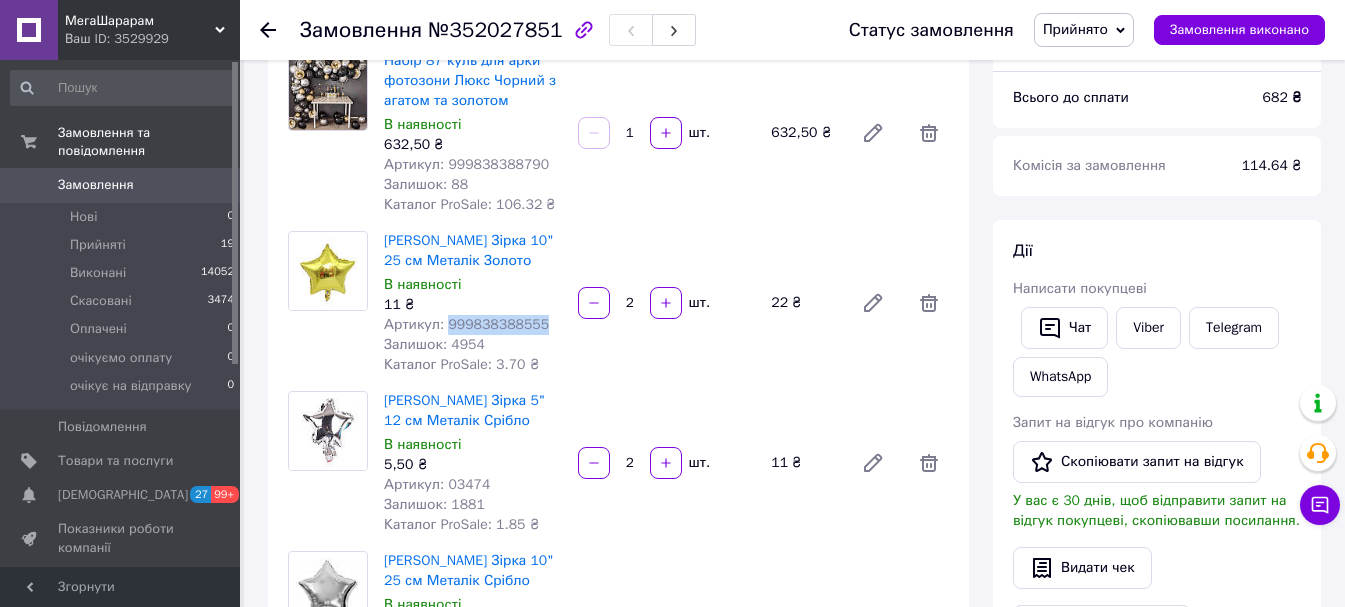 drag, startPoint x: 529, startPoint y: 319, endPoint x: 443, endPoint y: 319, distance: 86 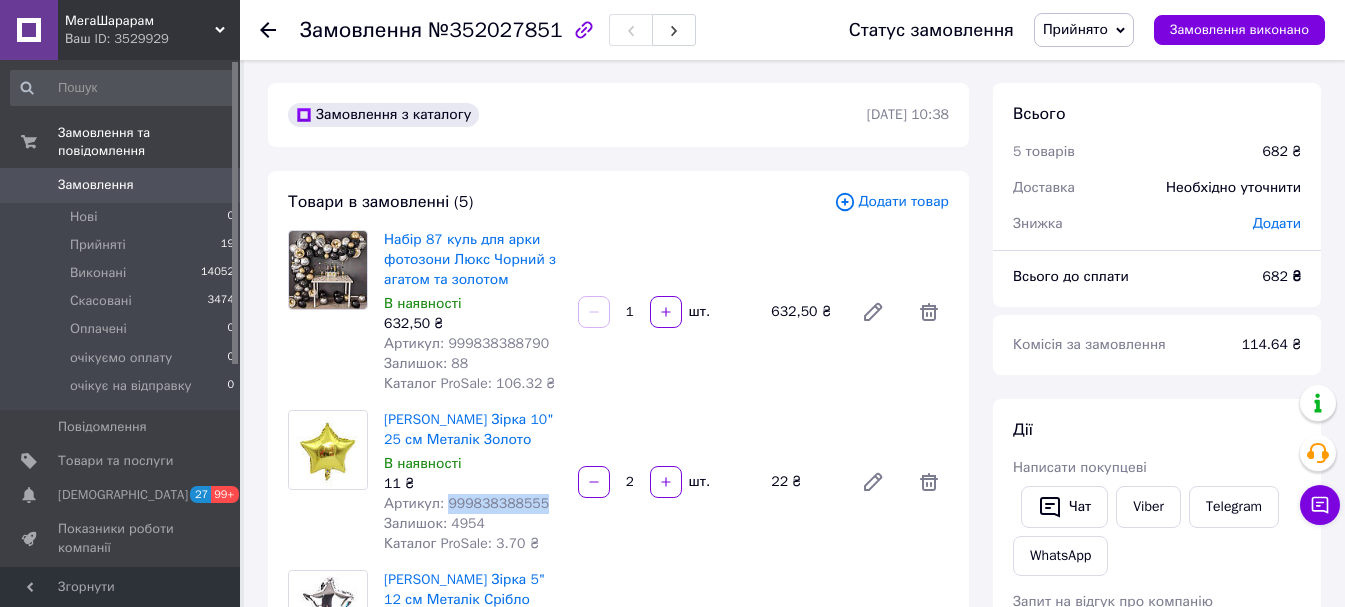 scroll, scrollTop: 0, scrollLeft: 0, axis: both 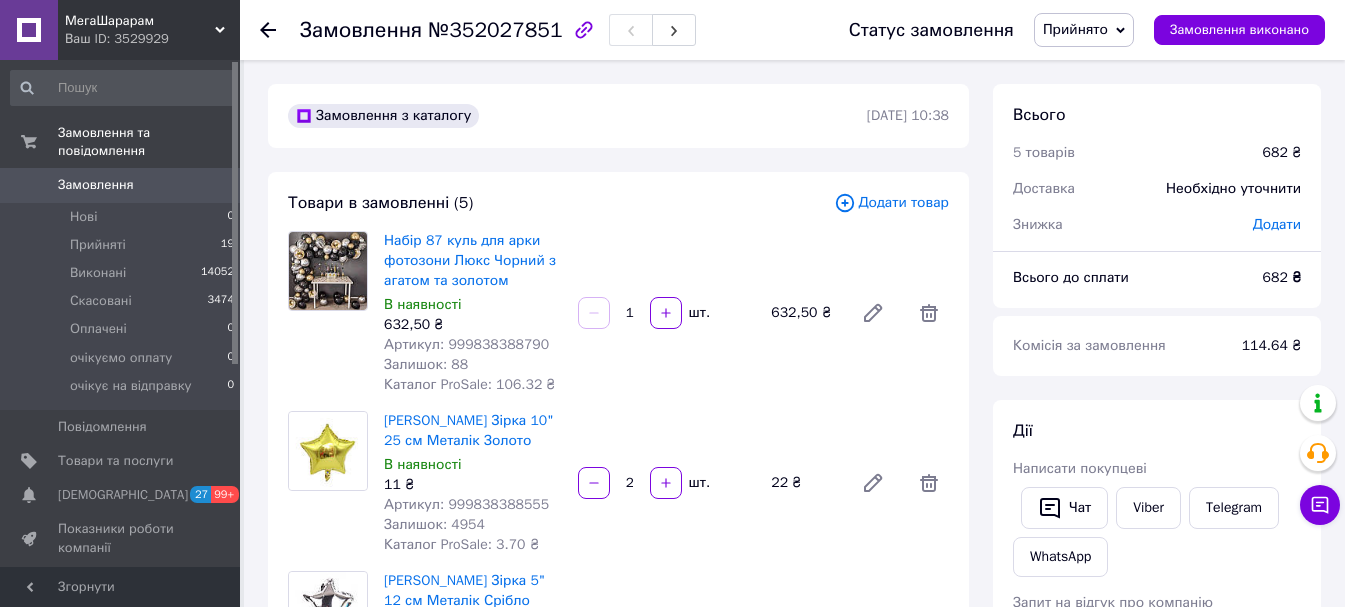 click on "Товари в замовленні (5) Додати товар Набір 87 куль для арки фотозони Люкс Чорний з агатом та золотом В наявності 632,50 ₴ Артикул: 999838388790 Залишок: 88 Каталог ProSale: 106.32 ₴  1   шт. 632,50 ₴ Куля фольгована Зірка 10" 25 см Металік Золото В наявності 11 ₴ Артикул: 999838388555 Залишок: 4954 Каталог ProSale: 3.70 ₴  2   шт. 22 ₴ Куля фольгована Зірка 5" 12 см Металік Срібло В наявності 5,50 ₴ Артикул: 03474 Залишок: 1881 Каталог ProSale: 1.85 ₴  2   шт. 11 ₴ Куля фольгована Зірка 10" 25 см Металік Срібло В наявності 11 ₴ Артикул: 999838388064 Залишок: 4473 Каталог ProSale: 1.85 ₴  1   шт. 11 ₴ В наявності 5,50 ₴ Артикул: 03475 1   шт." at bounding box center (618, 631) 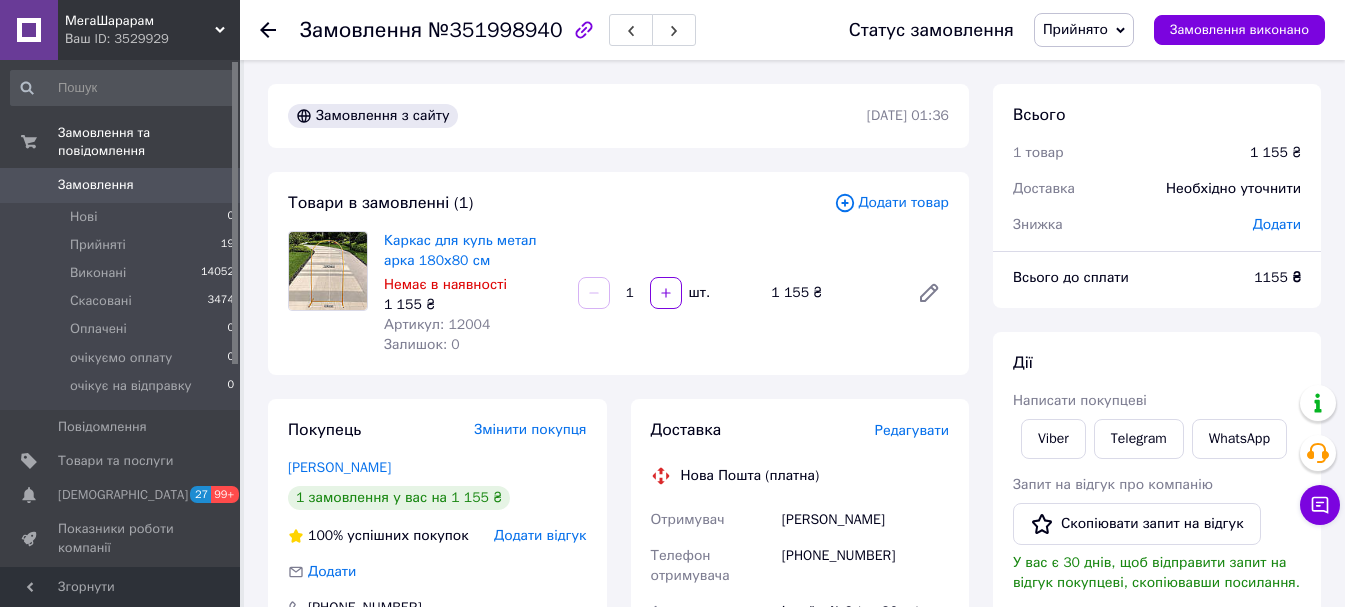 click 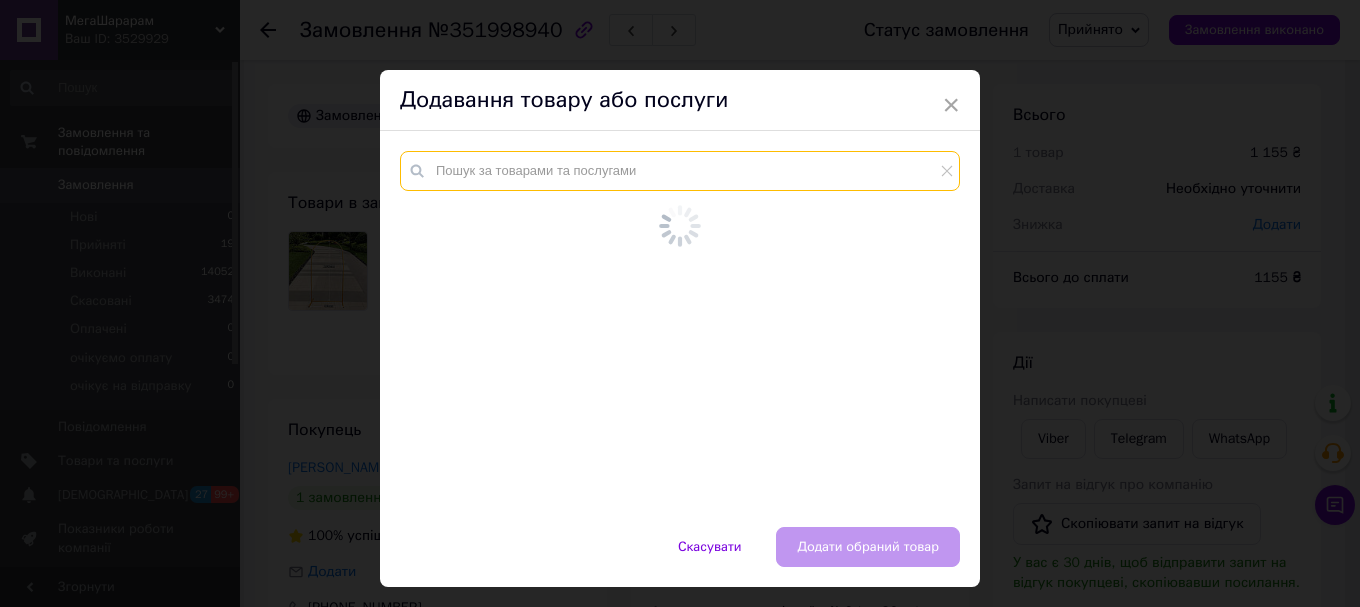 click at bounding box center [680, 171] 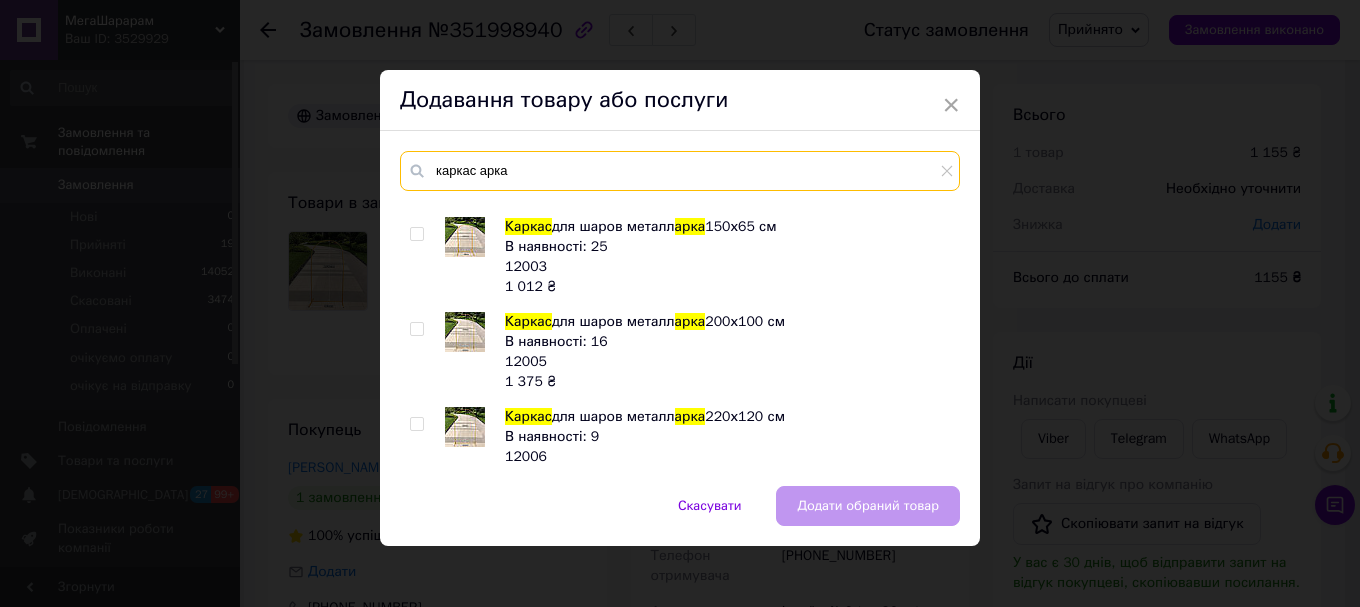 scroll, scrollTop: 1100, scrollLeft: 0, axis: vertical 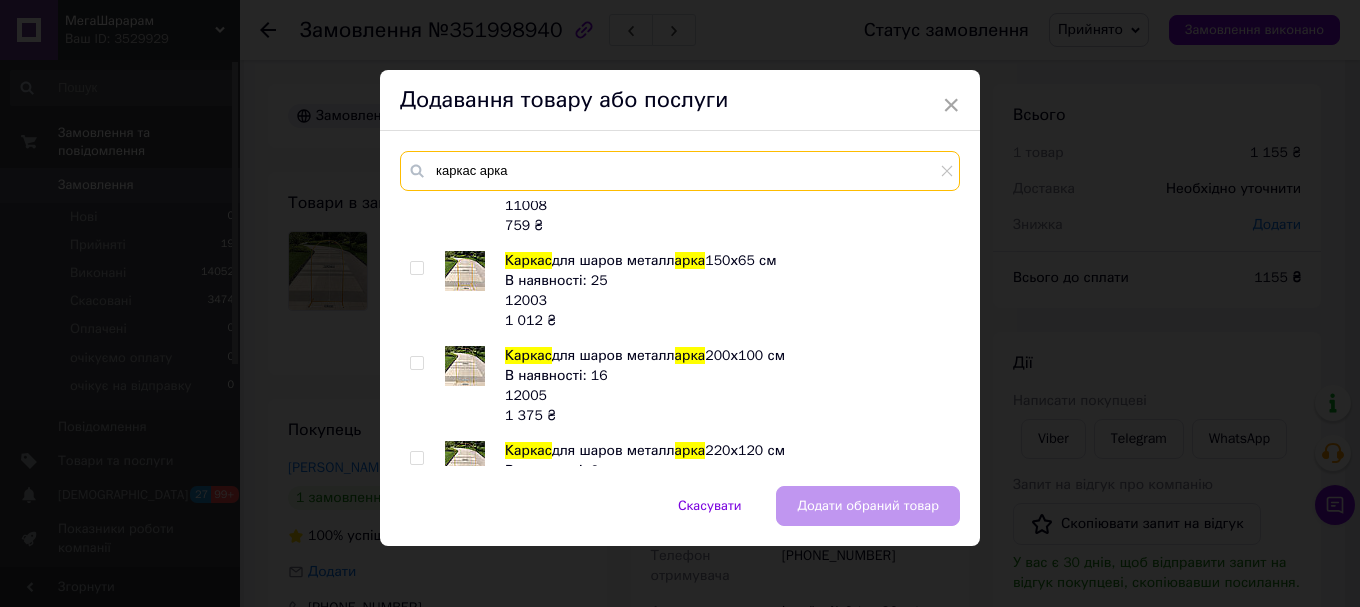 type on "каркас арка" 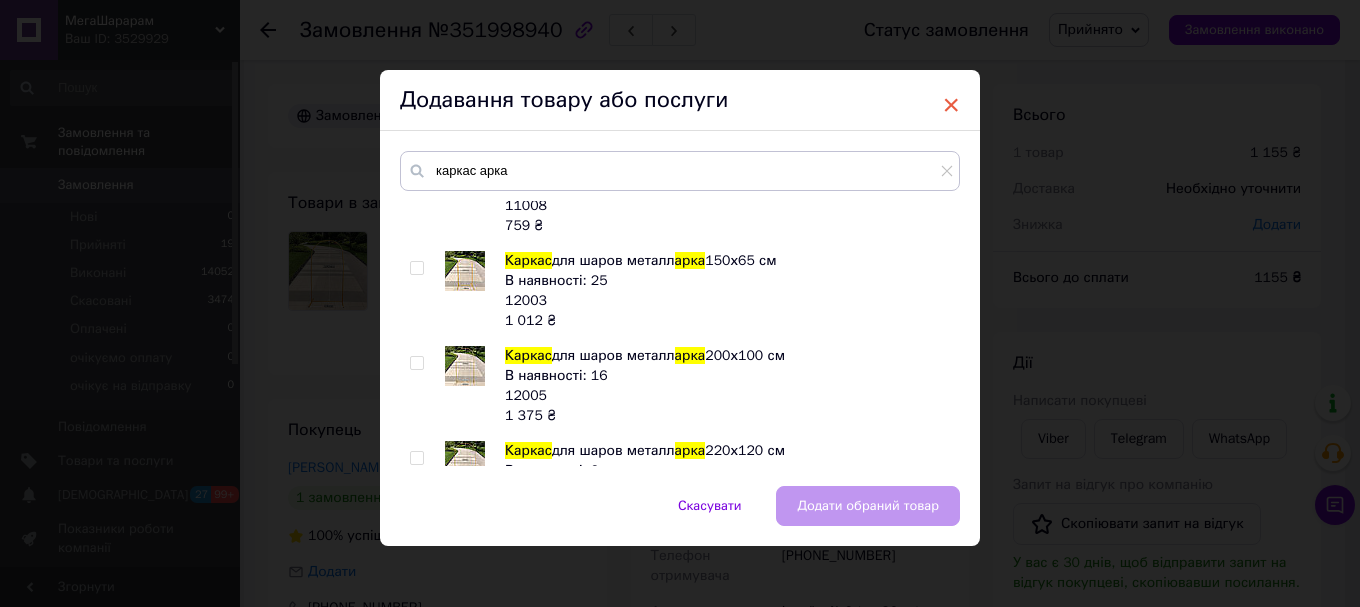 click on "×" at bounding box center [951, 105] 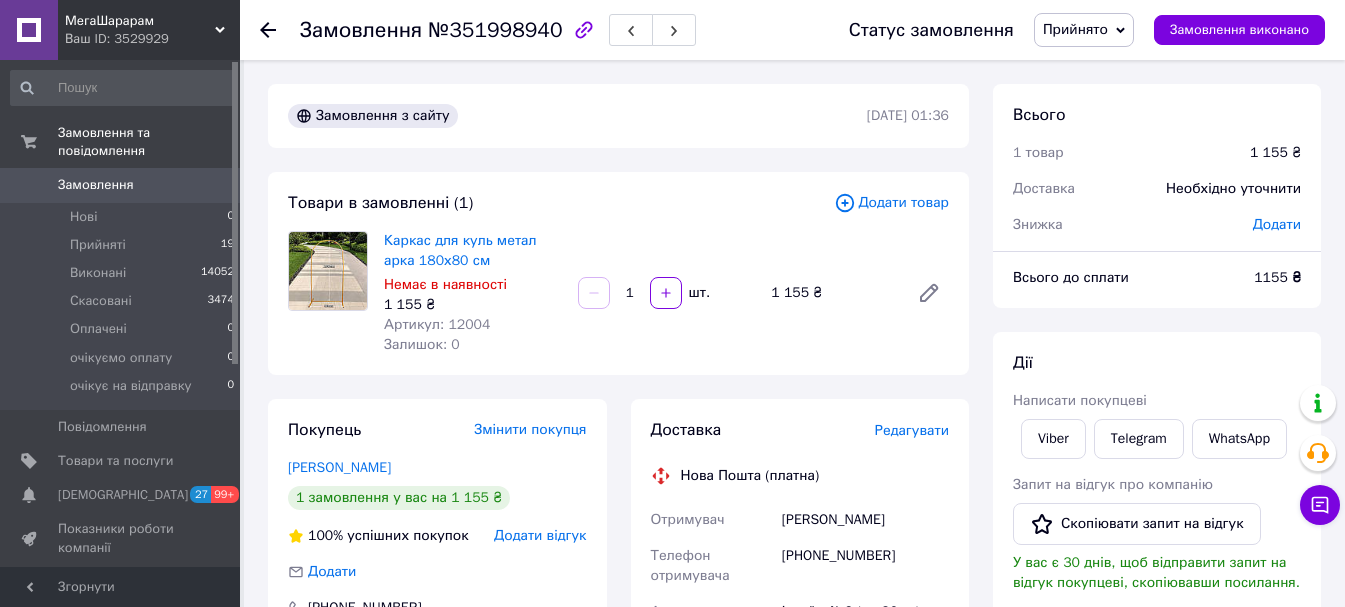 click 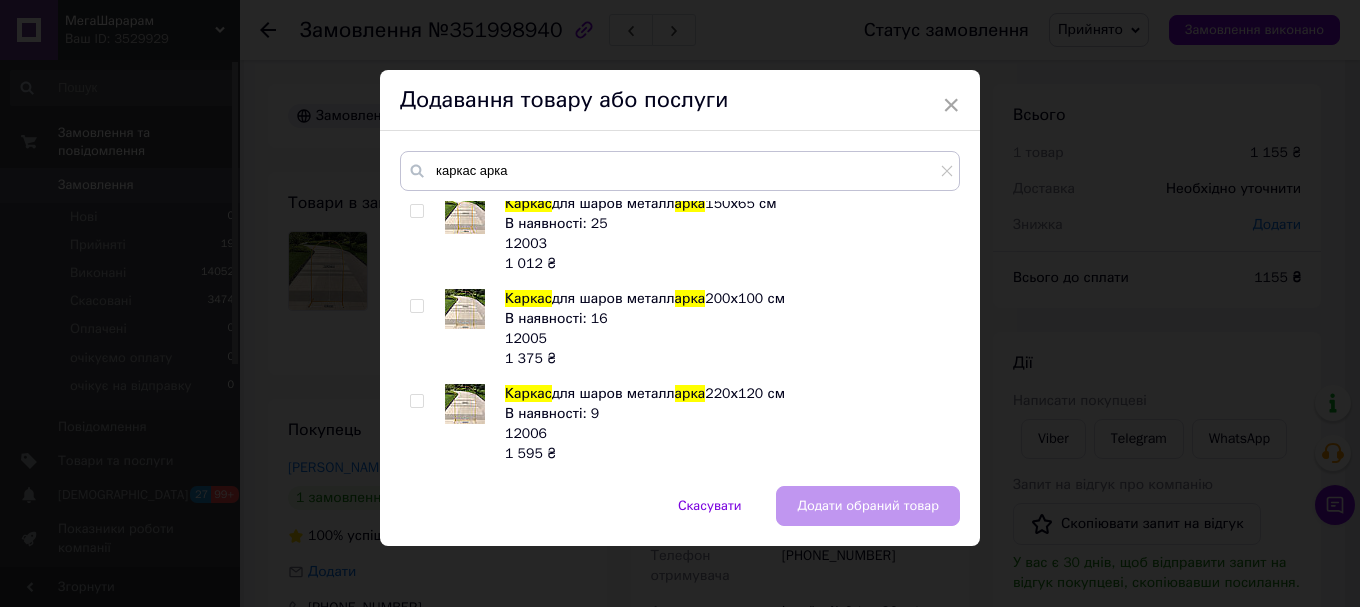 scroll, scrollTop: 1200, scrollLeft: 0, axis: vertical 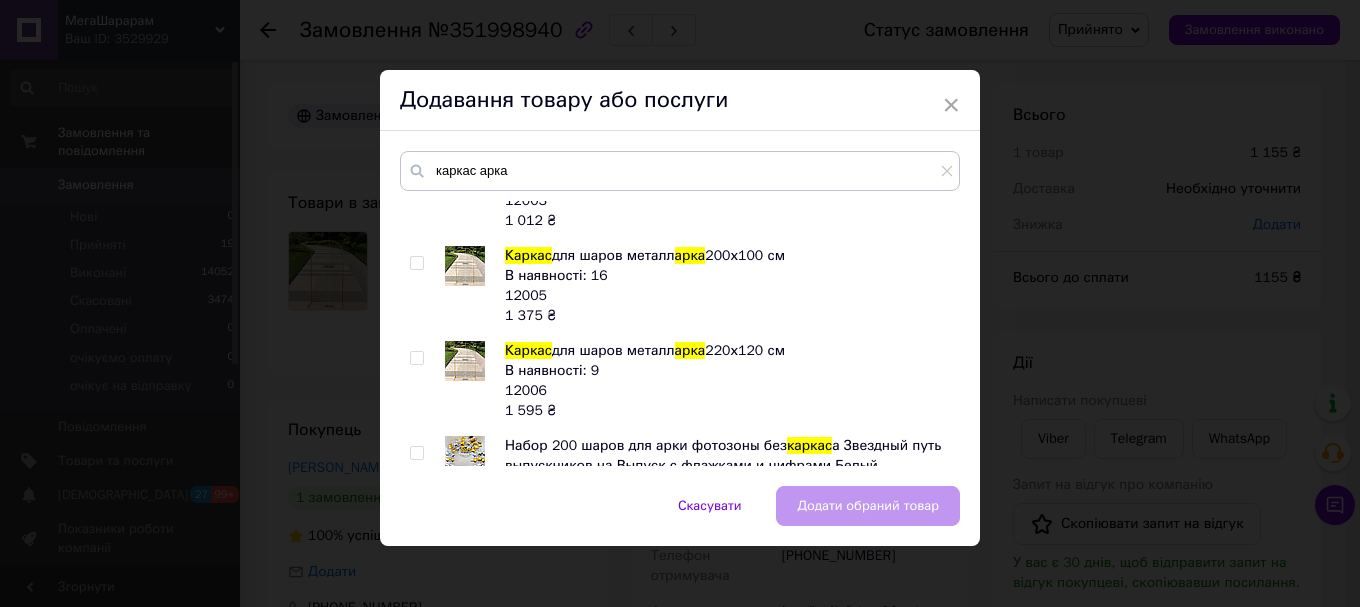 drag, startPoint x: 956, startPoint y: 367, endPoint x: 950, endPoint y: 354, distance: 14.3178215 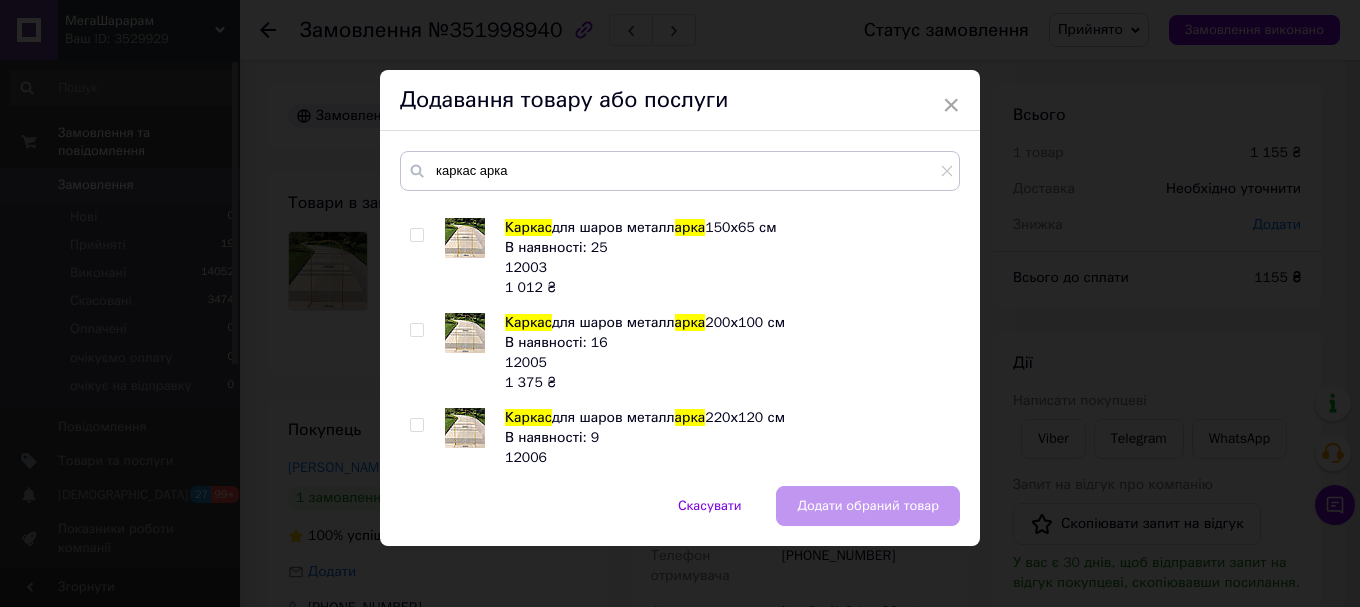 scroll, scrollTop: 1100, scrollLeft: 0, axis: vertical 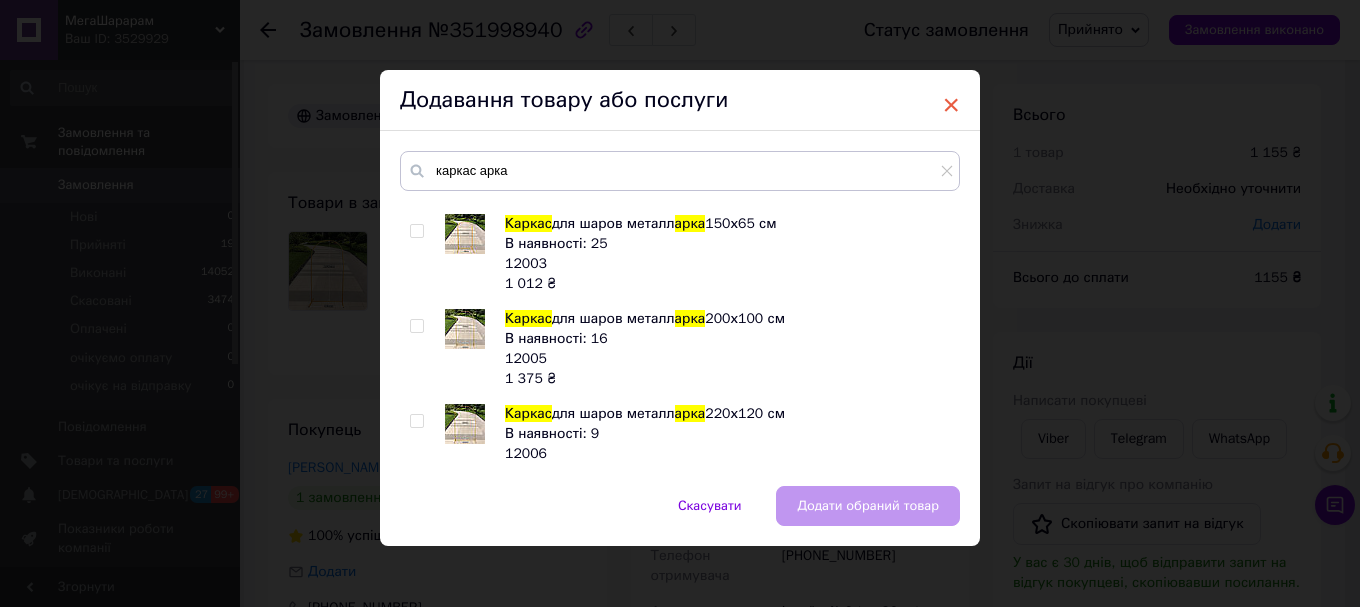 click on "×" at bounding box center (951, 105) 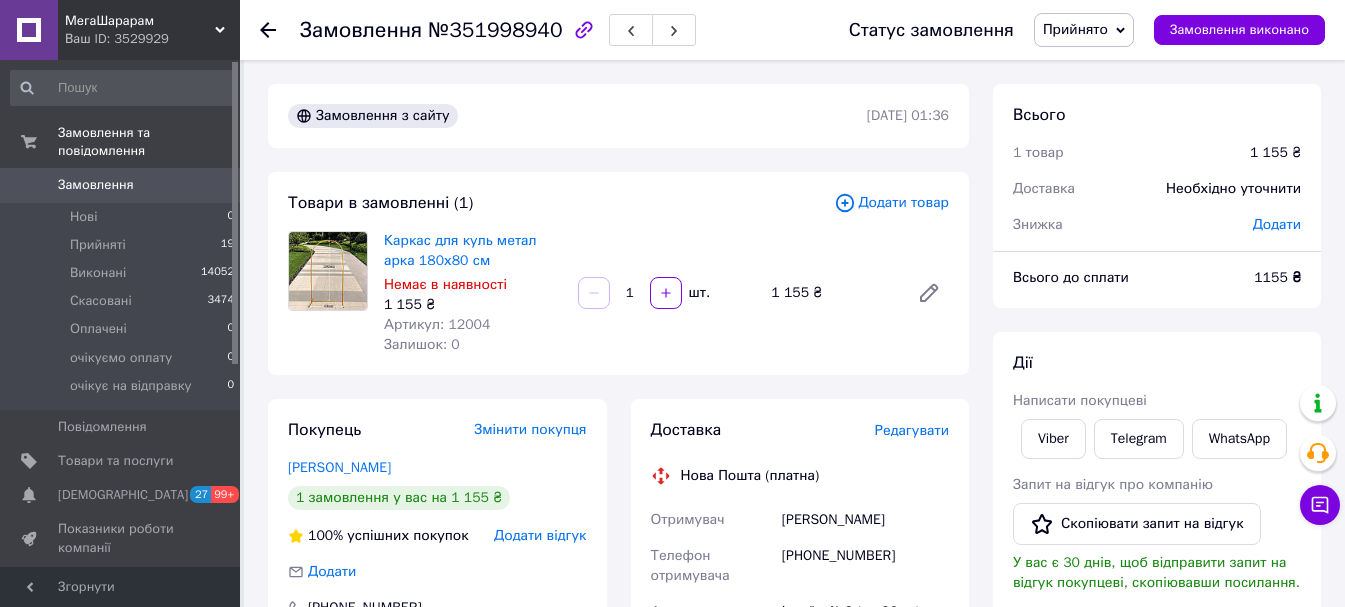 click 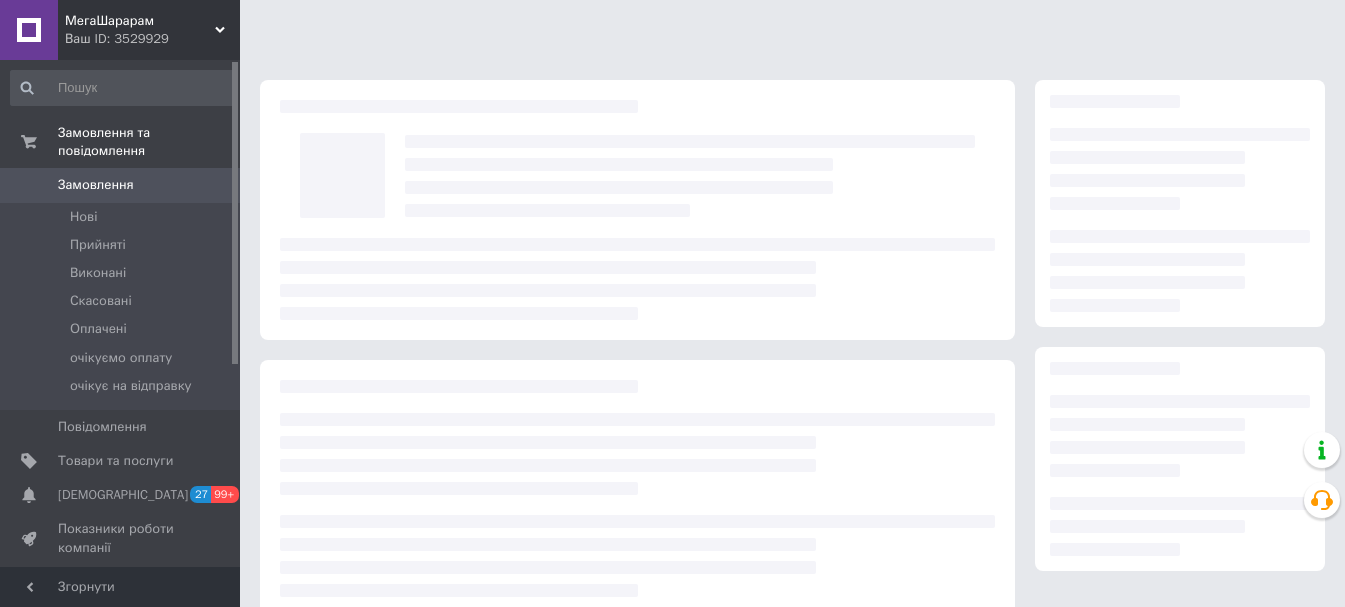 scroll, scrollTop: 0, scrollLeft: 0, axis: both 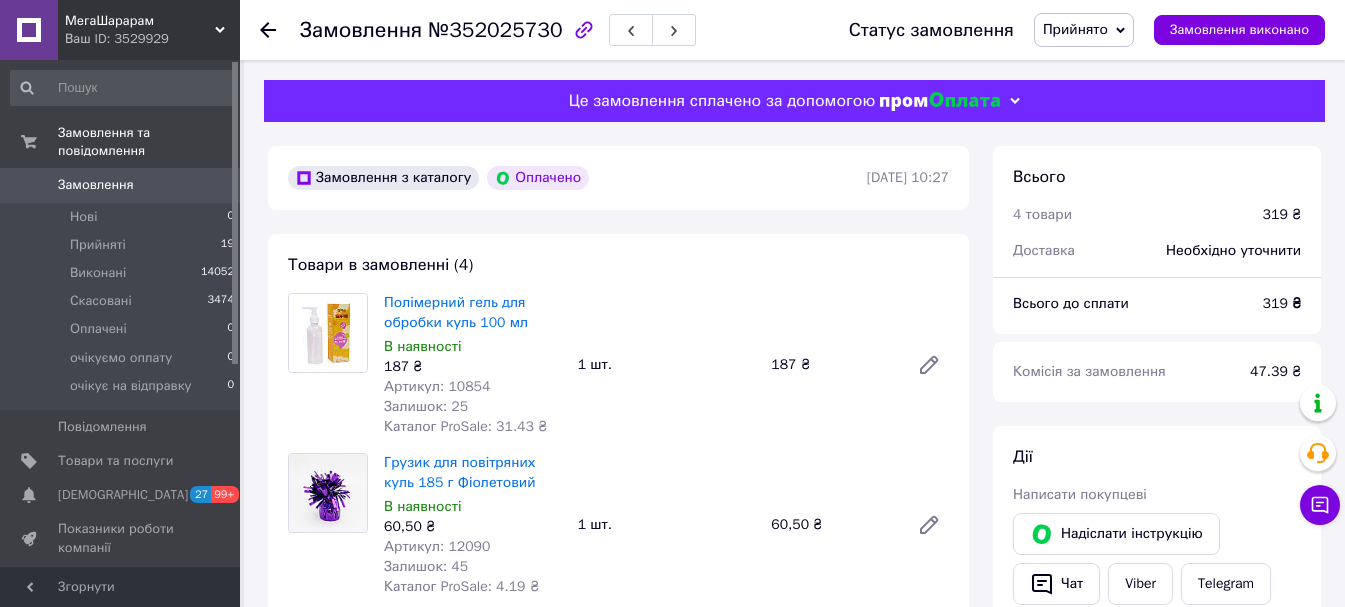 drag, startPoint x: 763, startPoint y: 209, endPoint x: 605, endPoint y: 67, distance: 212.43352 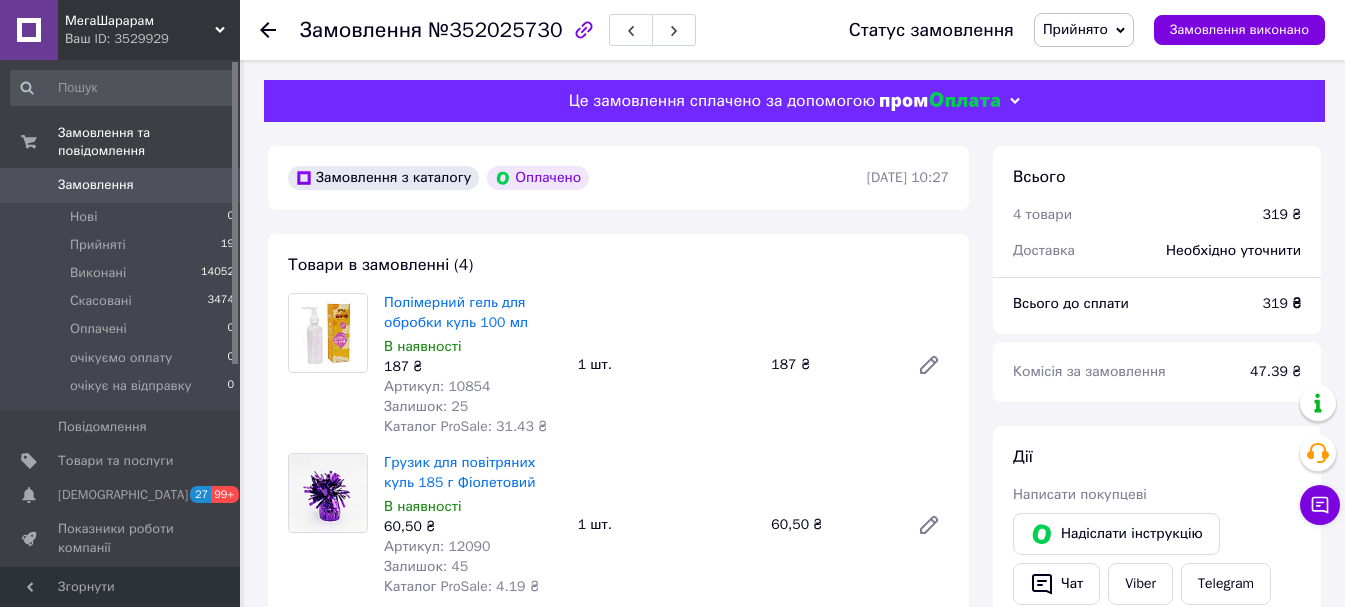 click 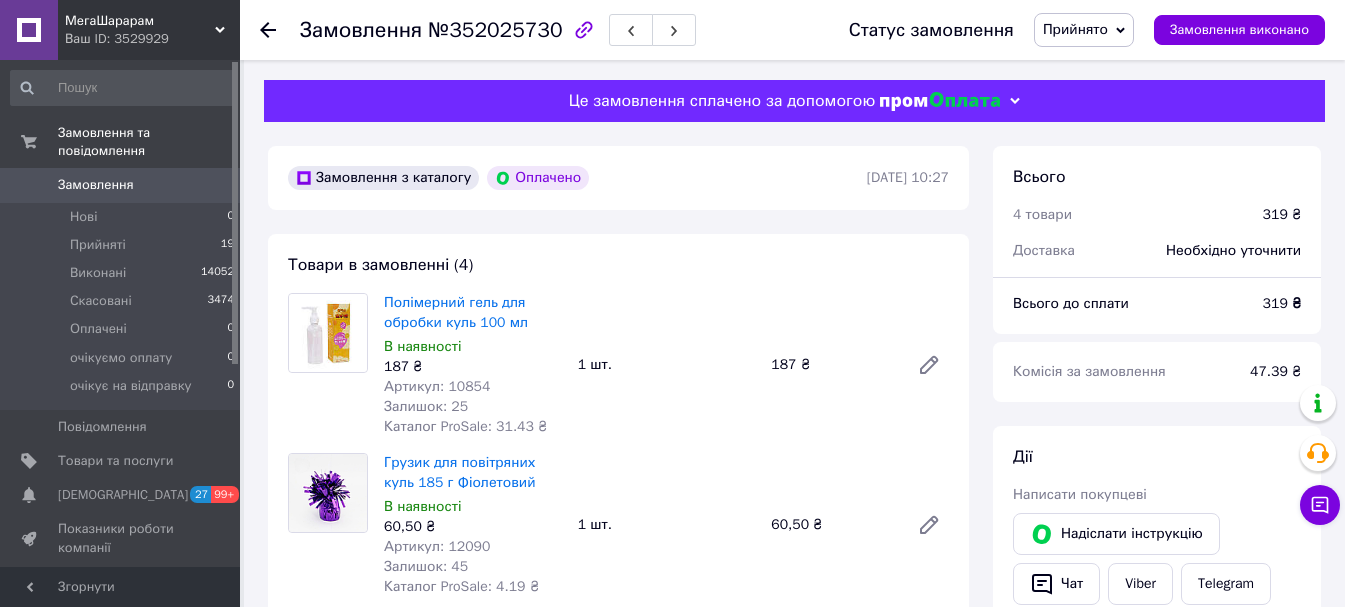 scroll, scrollTop: 0, scrollLeft: 0, axis: both 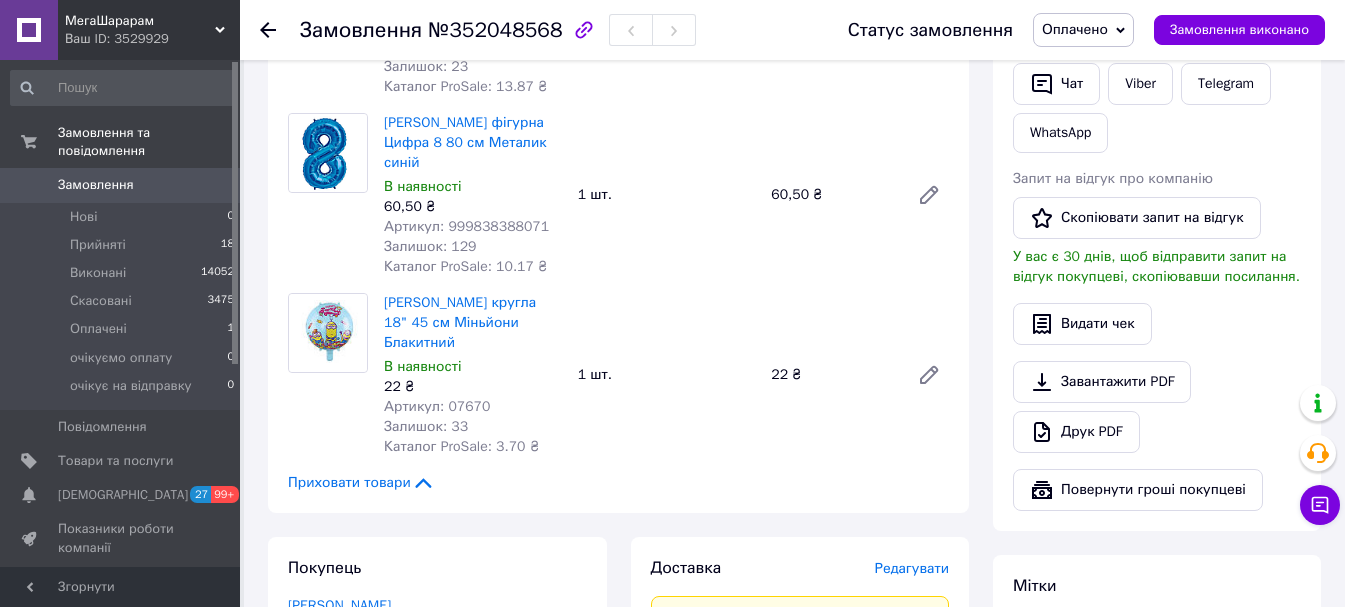 drag, startPoint x: 1099, startPoint y: 31, endPoint x: 1110, endPoint y: 18, distance: 17.029387 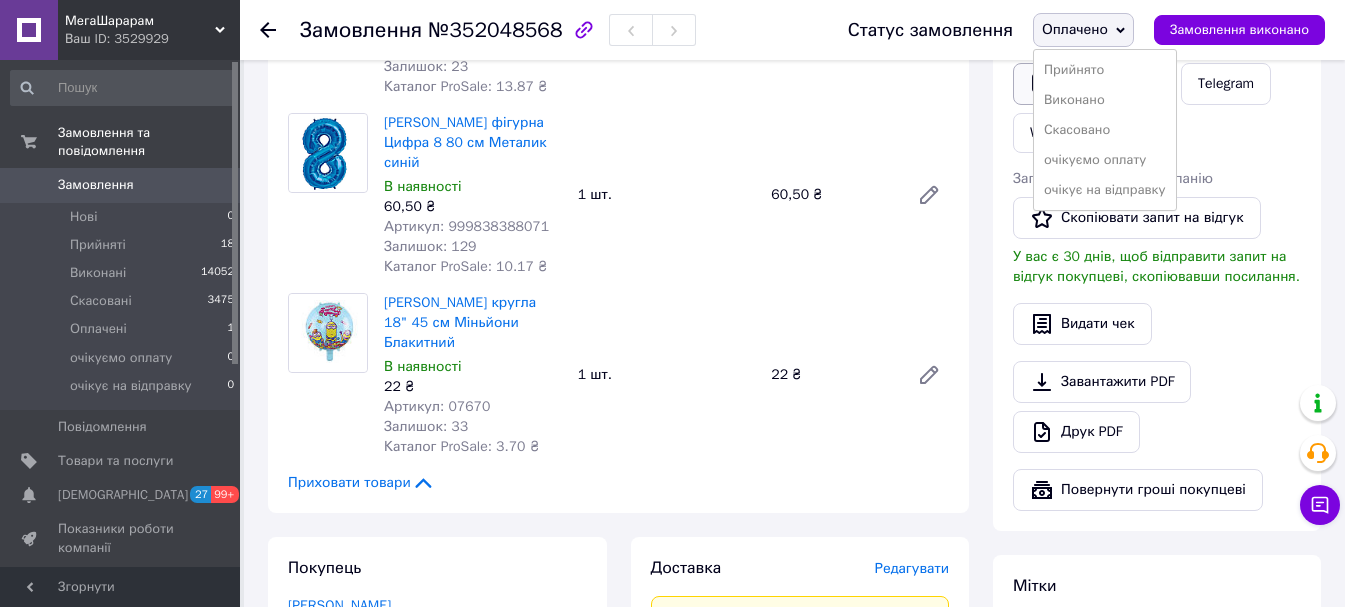 click on "Прийнято" at bounding box center (1105, 70) 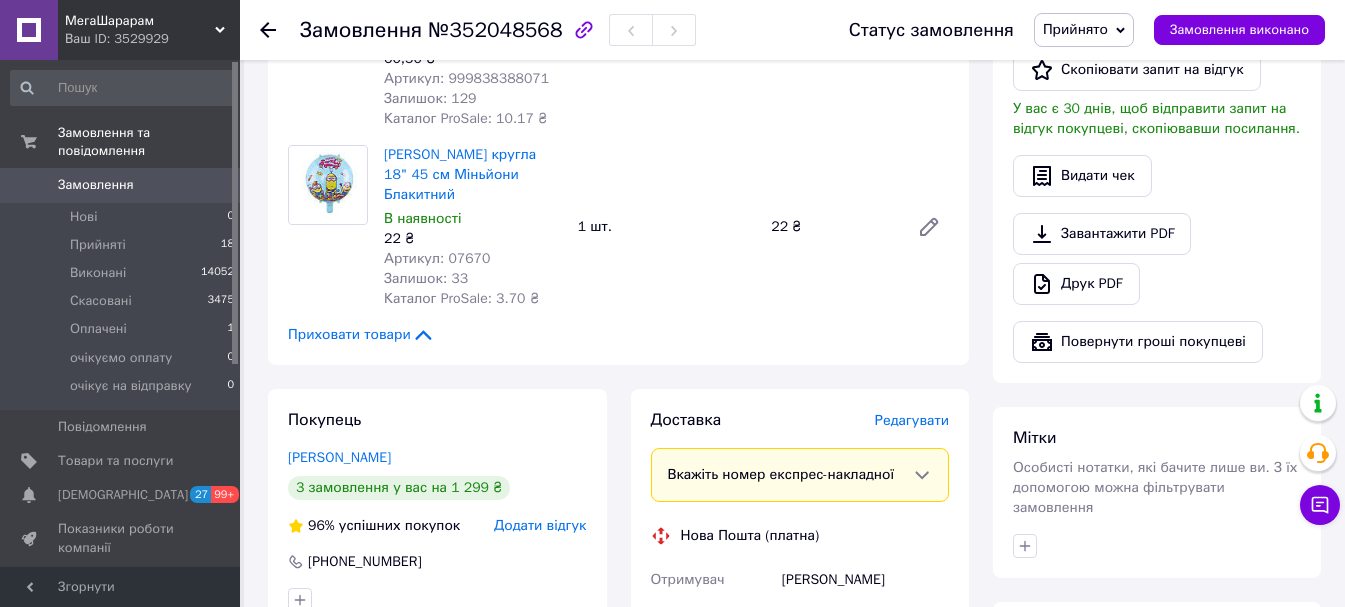 scroll, scrollTop: 700, scrollLeft: 0, axis: vertical 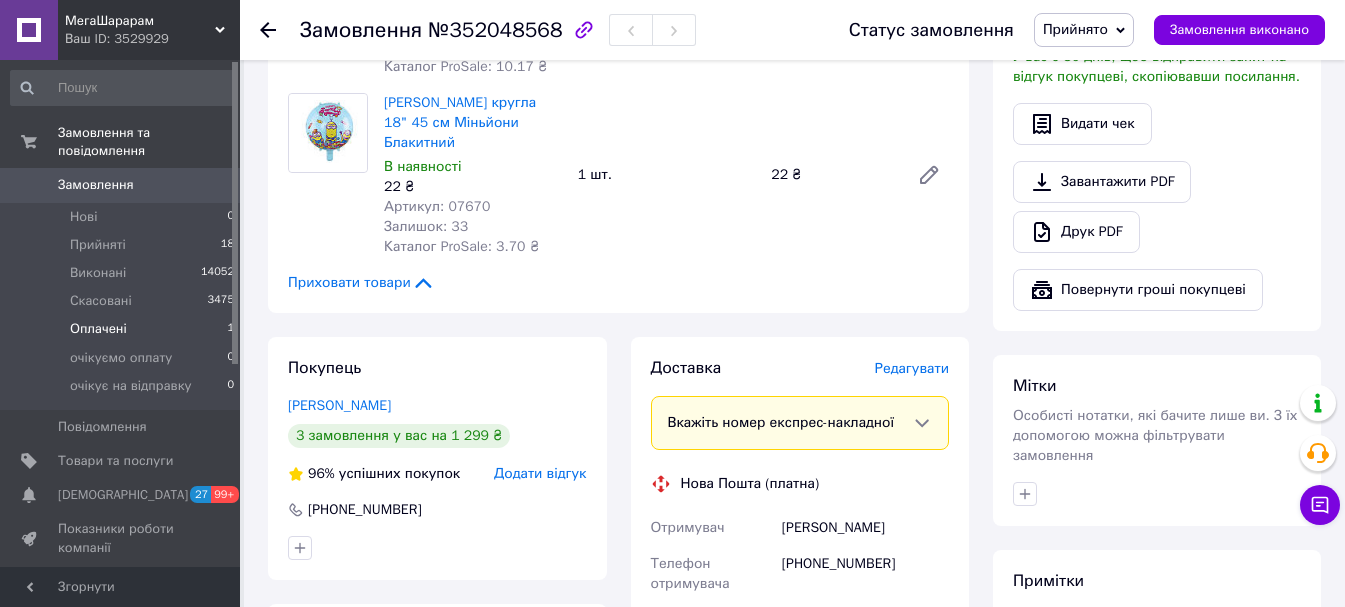 click on "Оплачені" at bounding box center [98, 329] 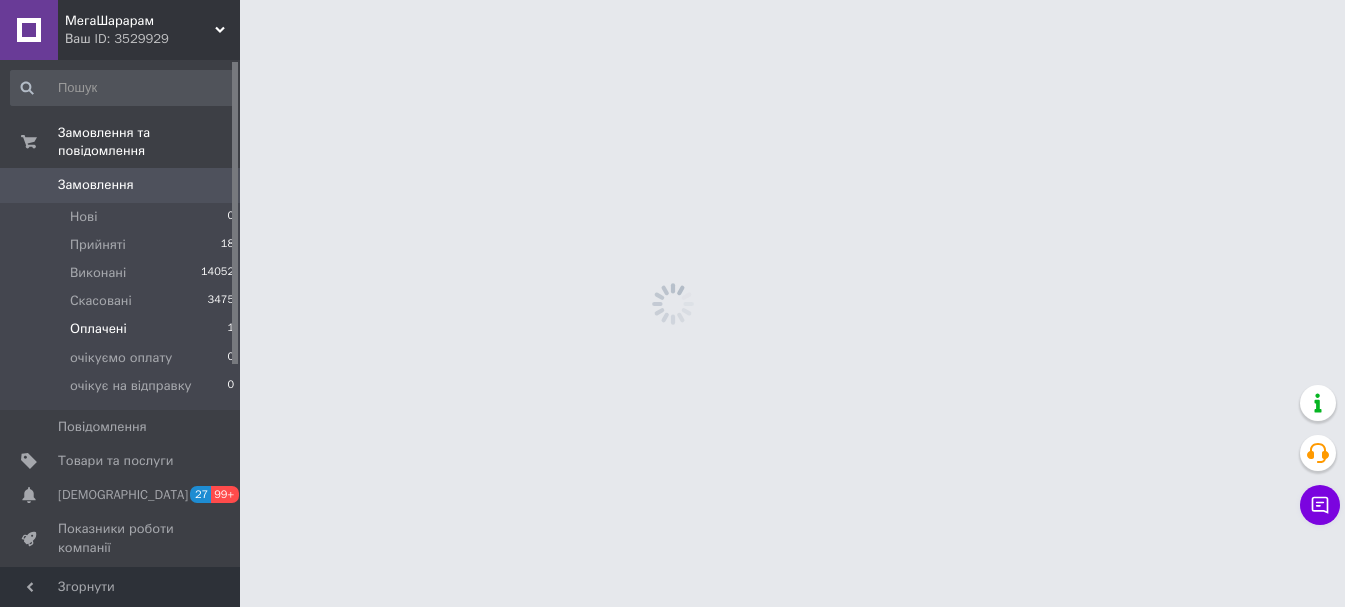 scroll, scrollTop: 0, scrollLeft: 0, axis: both 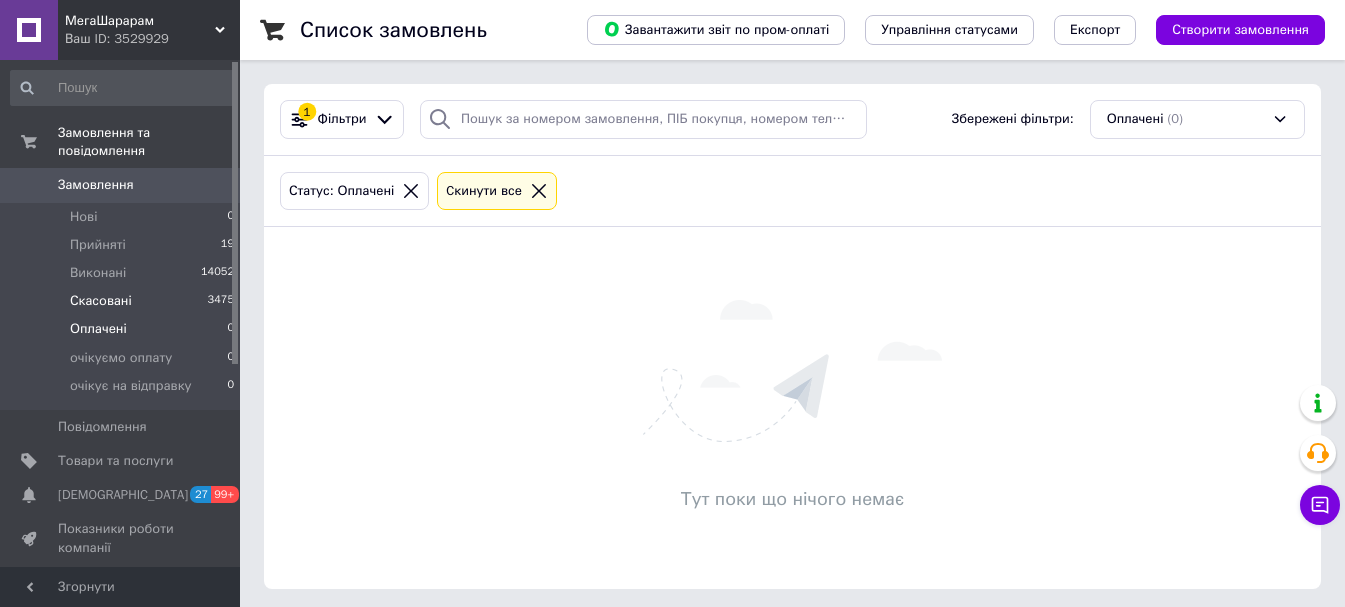 click on "Скасовані" at bounding box center (101, 301) 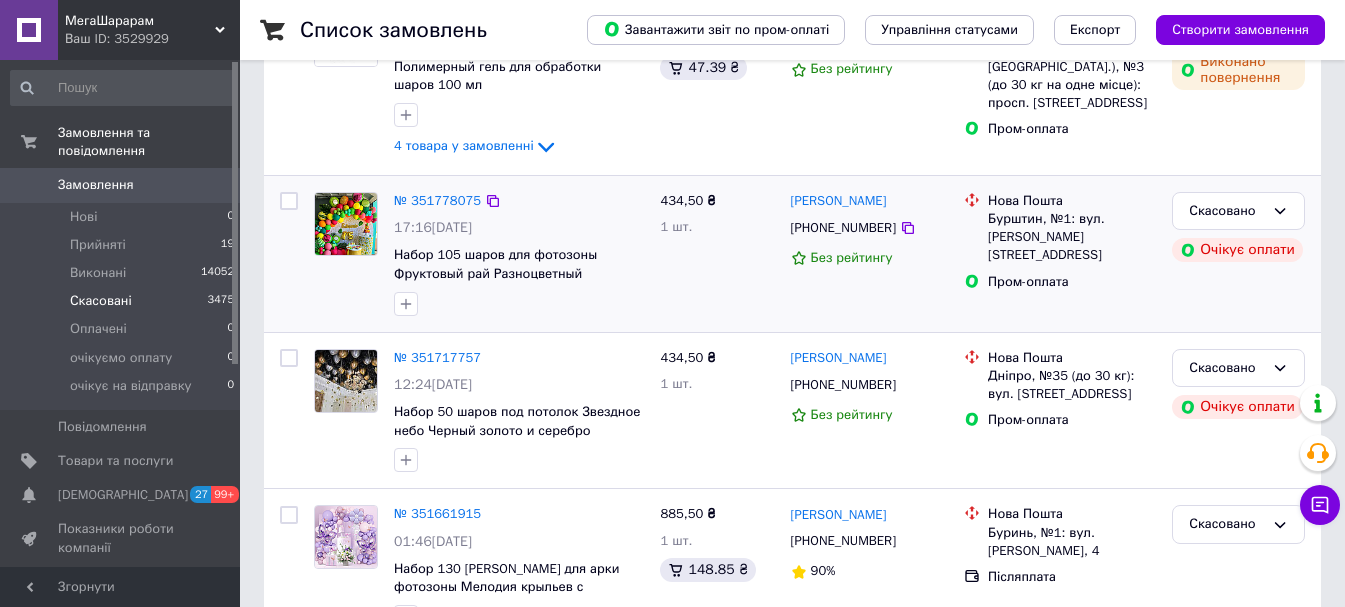scroll, scrollTop: 0, scrollLeft: 0, axis: both 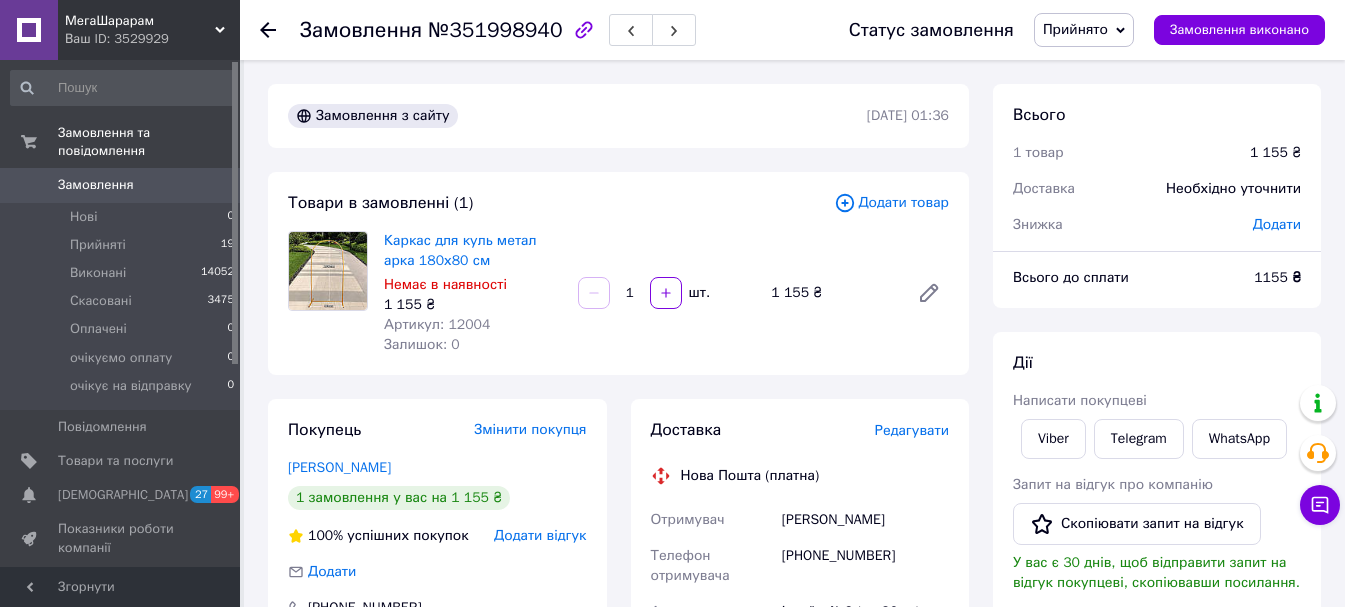 click 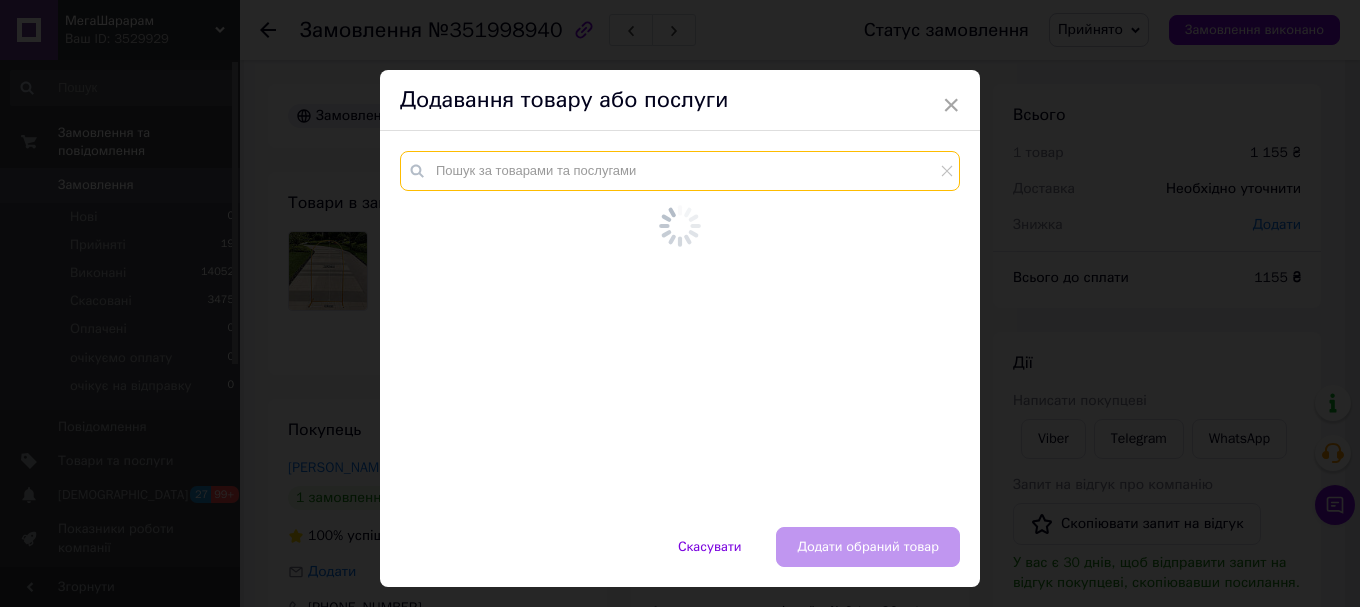 click at bounding box center (680, 171) 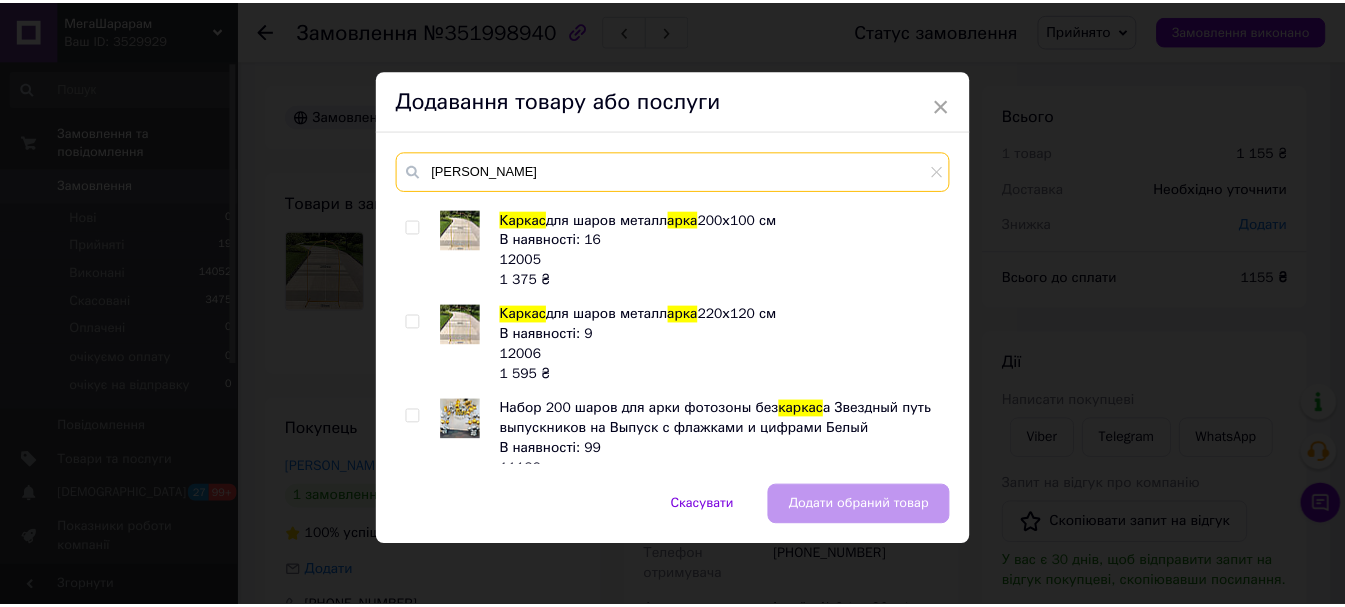 scroll, scrollTop: 1200, scrollLeft: 0, axis: vertical 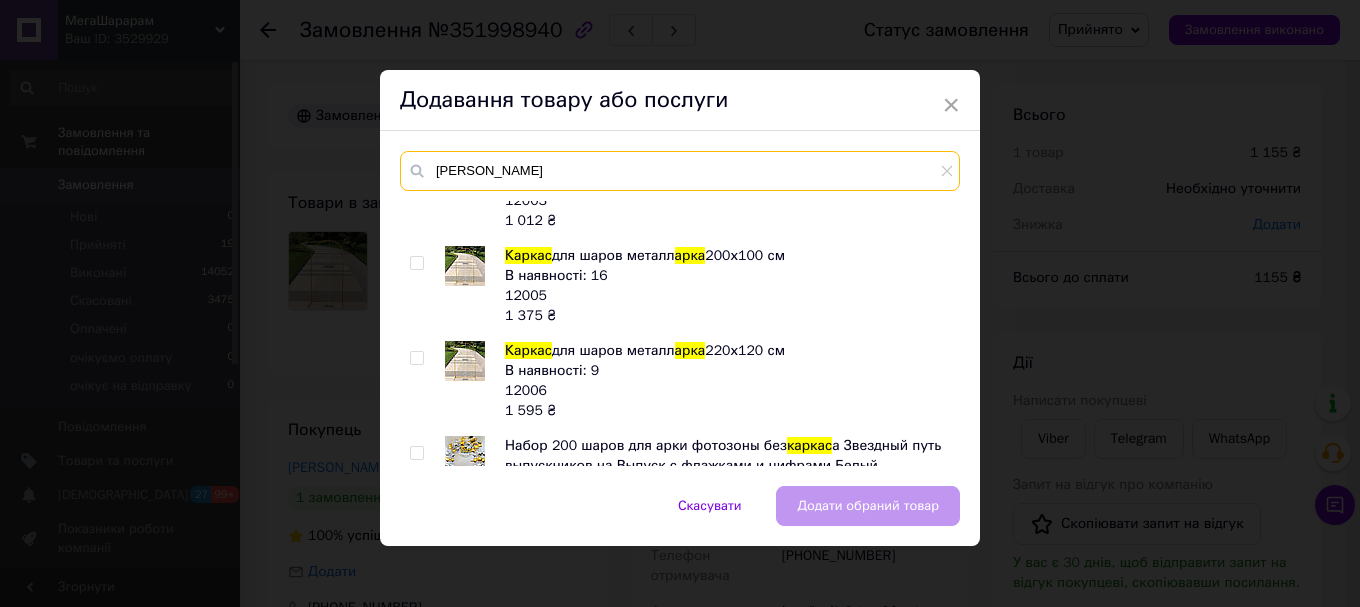 type on "[PERSON_NAME]" 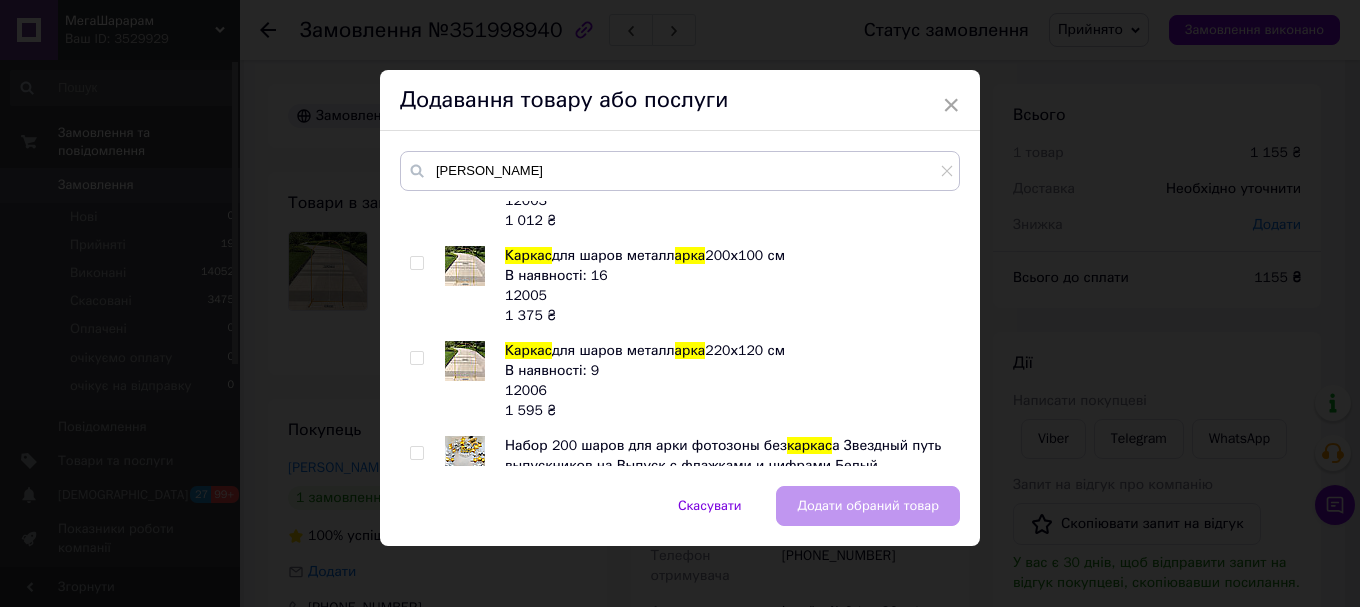 click at bounding box center (416, 263) 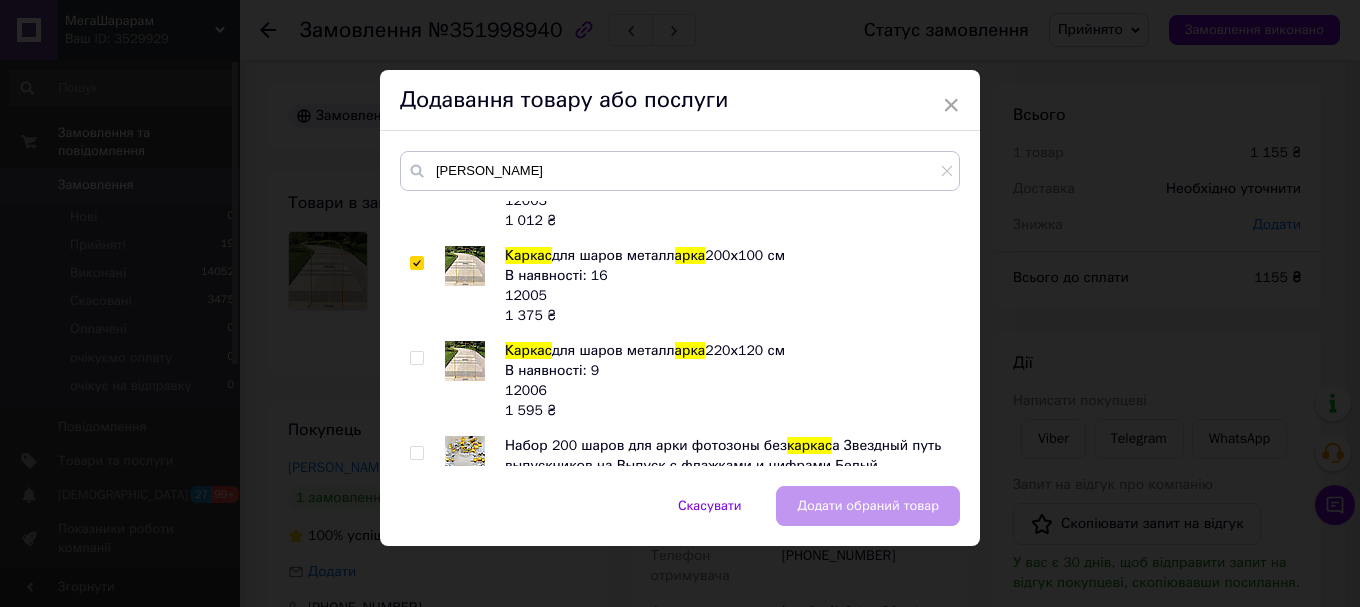checkbox on "true" 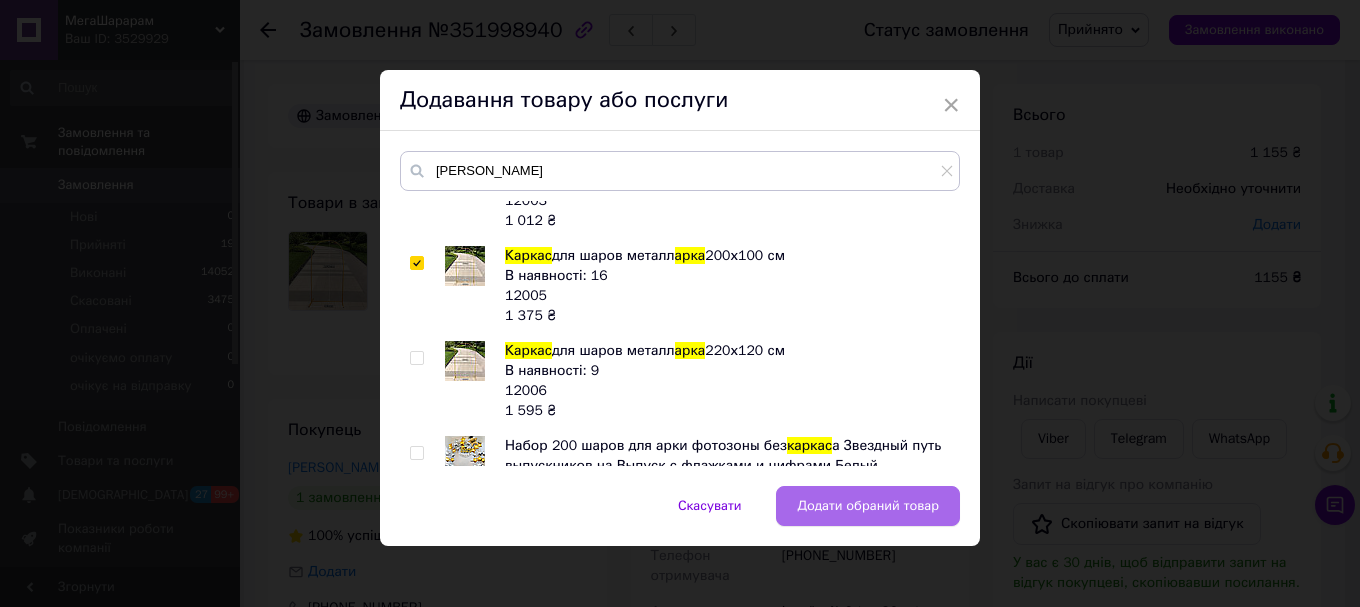 click on "Додати обраний товар" at bounding box center [868, 506] 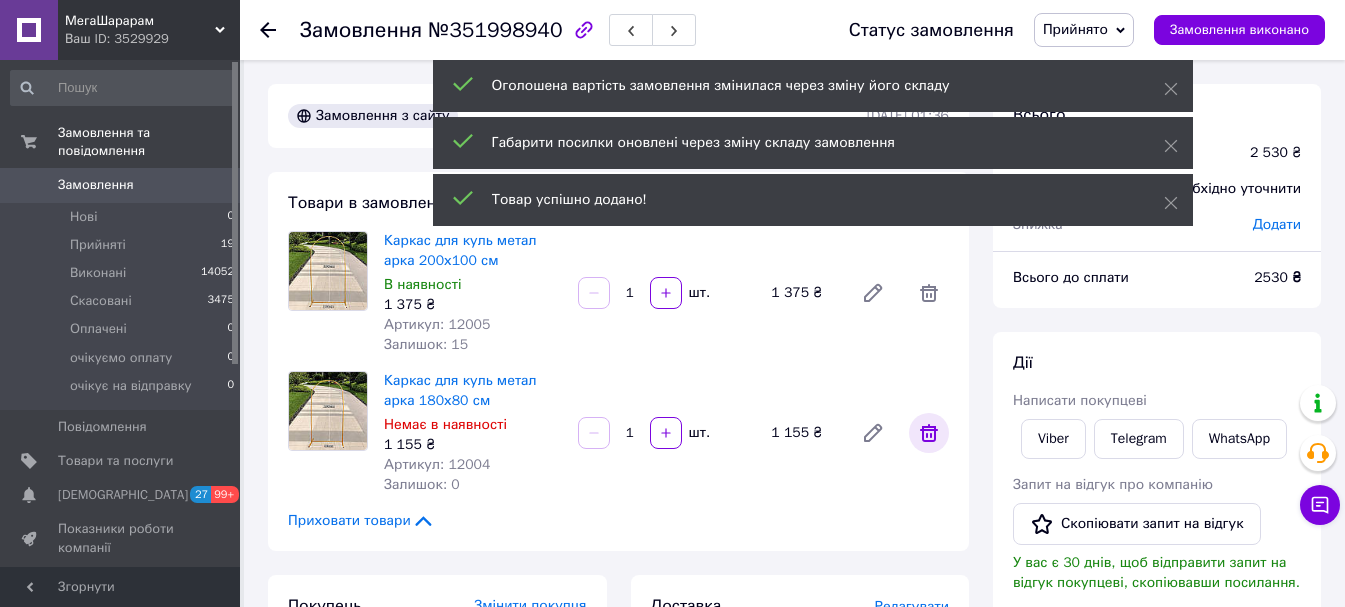 click 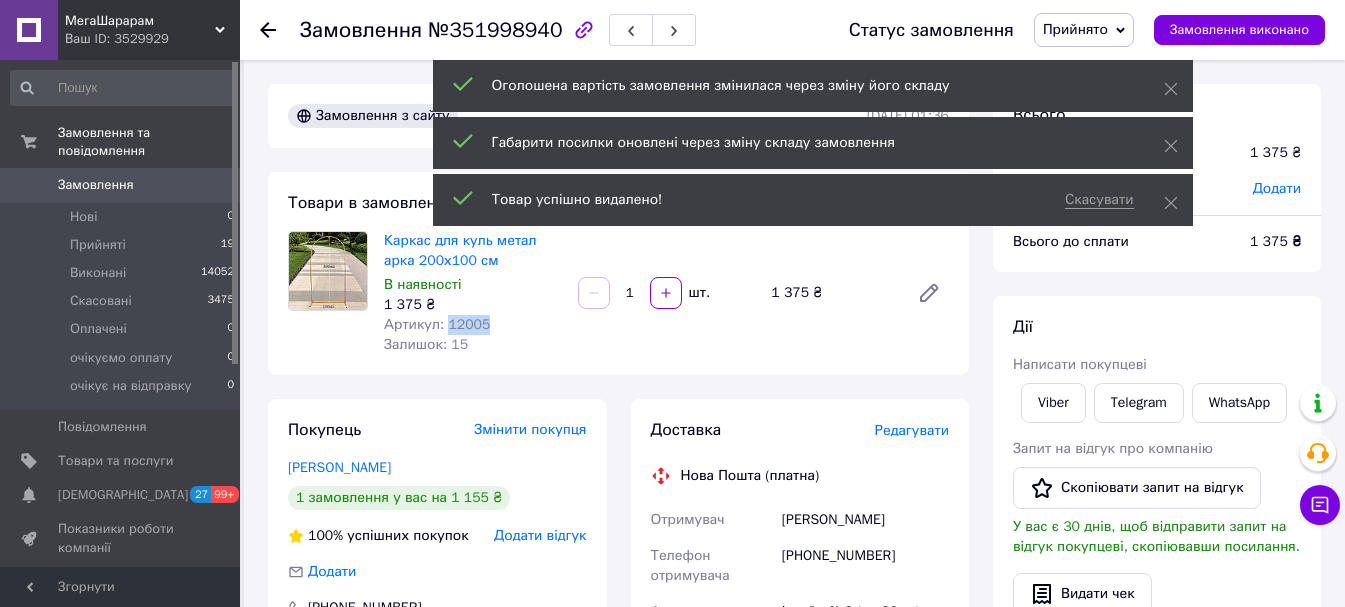drag, startPoint x: 481, startPoint y: 324, endPoint x: 442, endPoint y: 328, distance: 39.20459 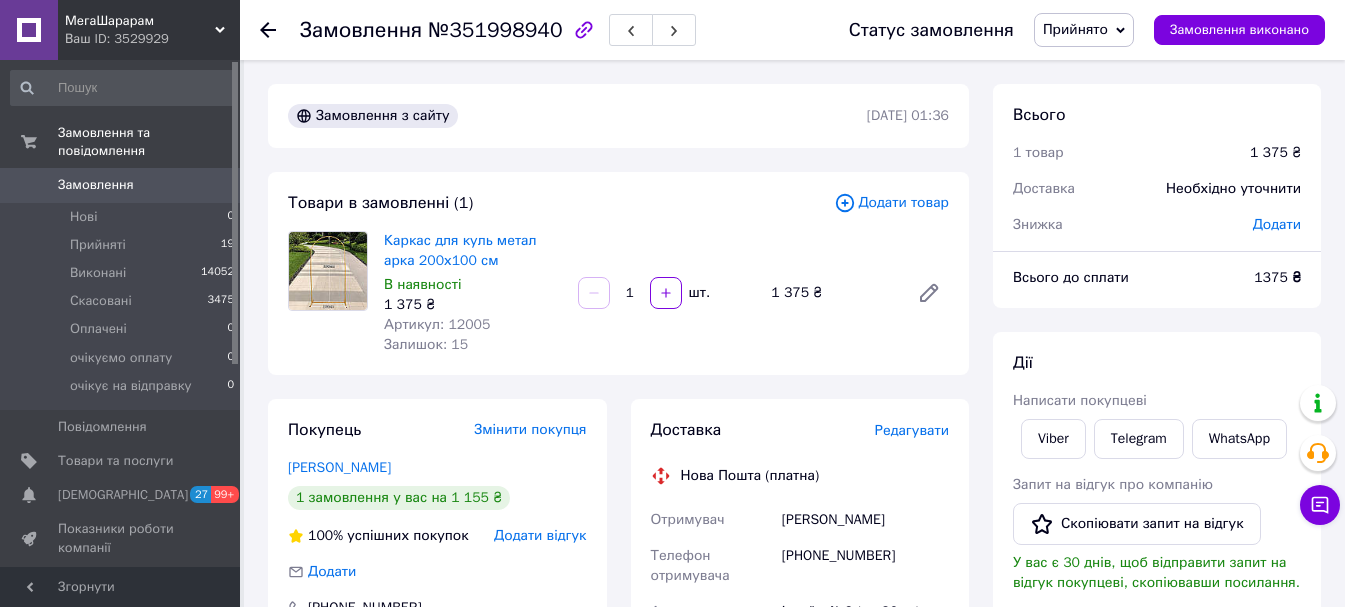 click on "Замовлення з сайту" at bounding box center [575, 116] 